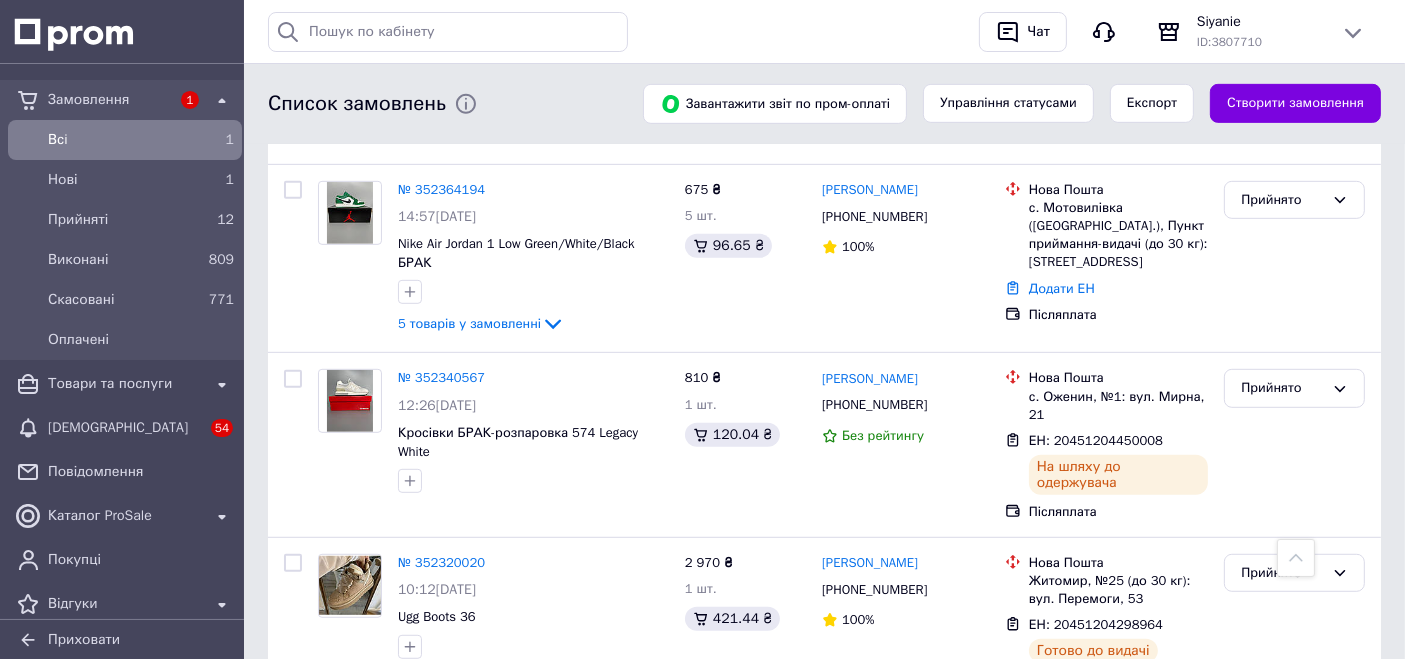 scroll, scrollTop: 1025, scrollLeft: 0, axis: vertical 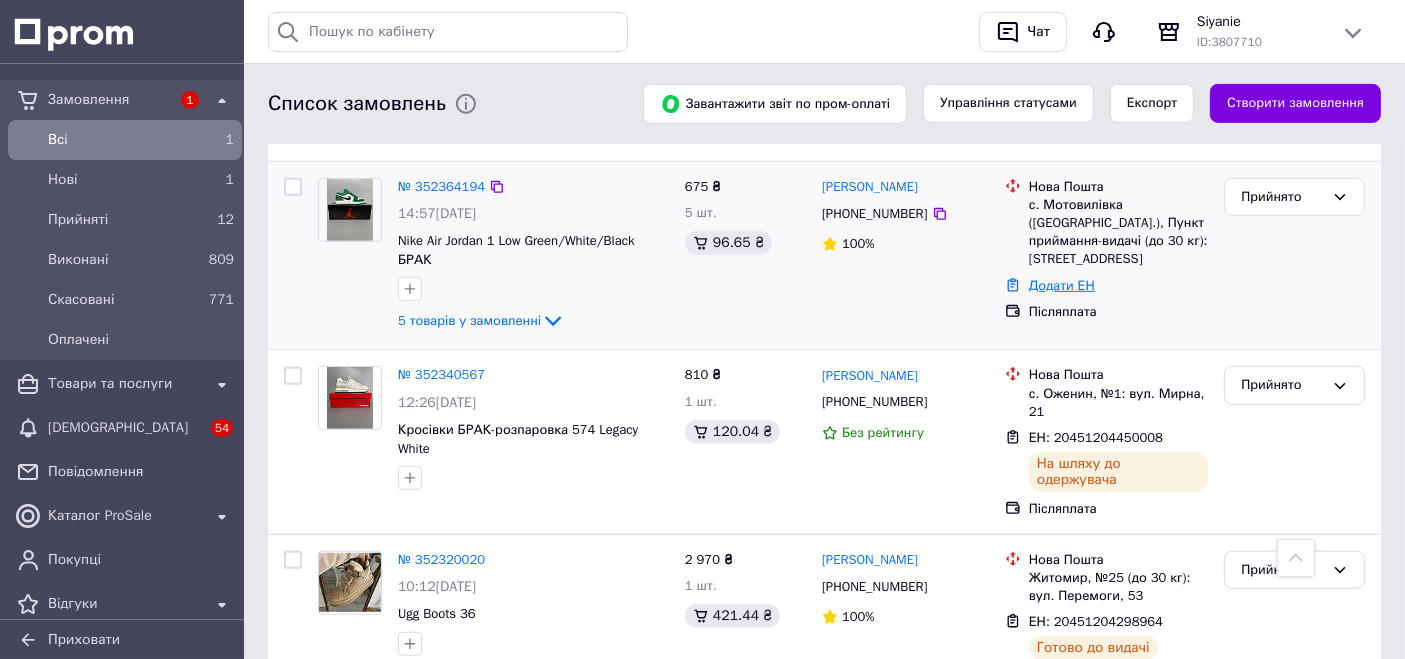 click on "Додати ЕН" at bounding box center [1062, 285] 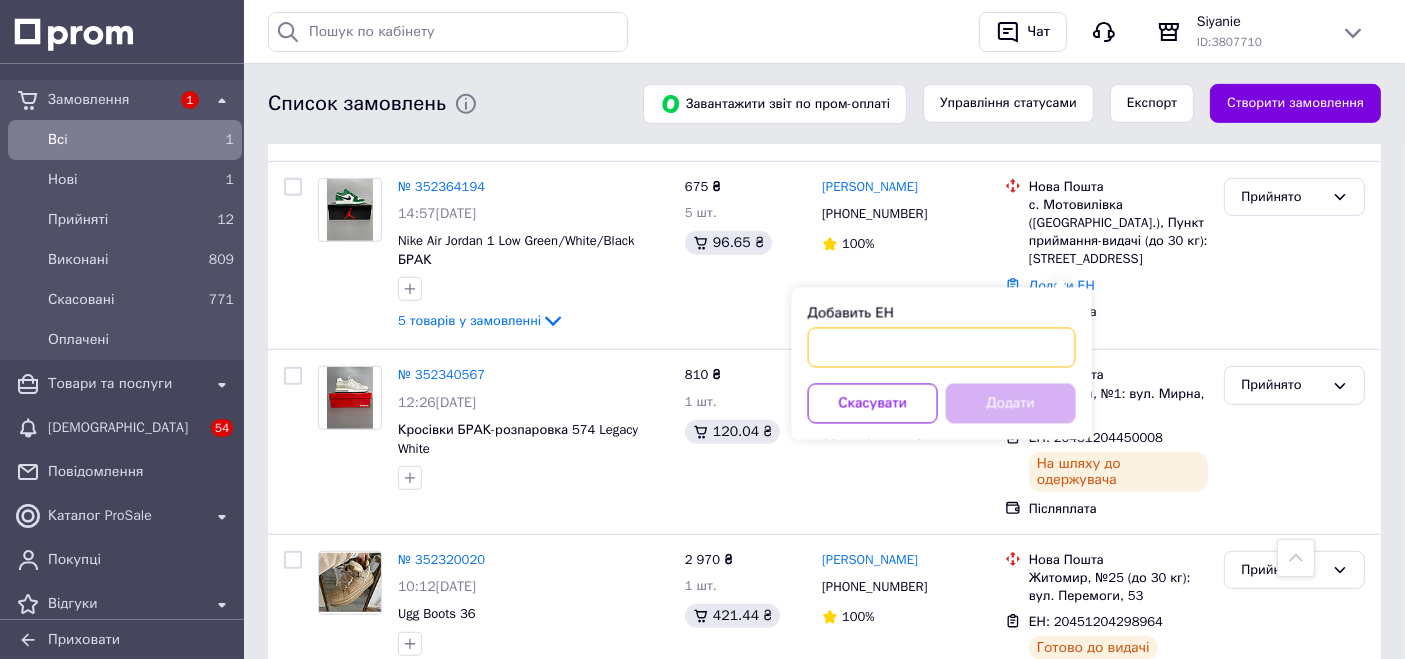 click on "Добавить ЕН" at bounding box center [942, 348] 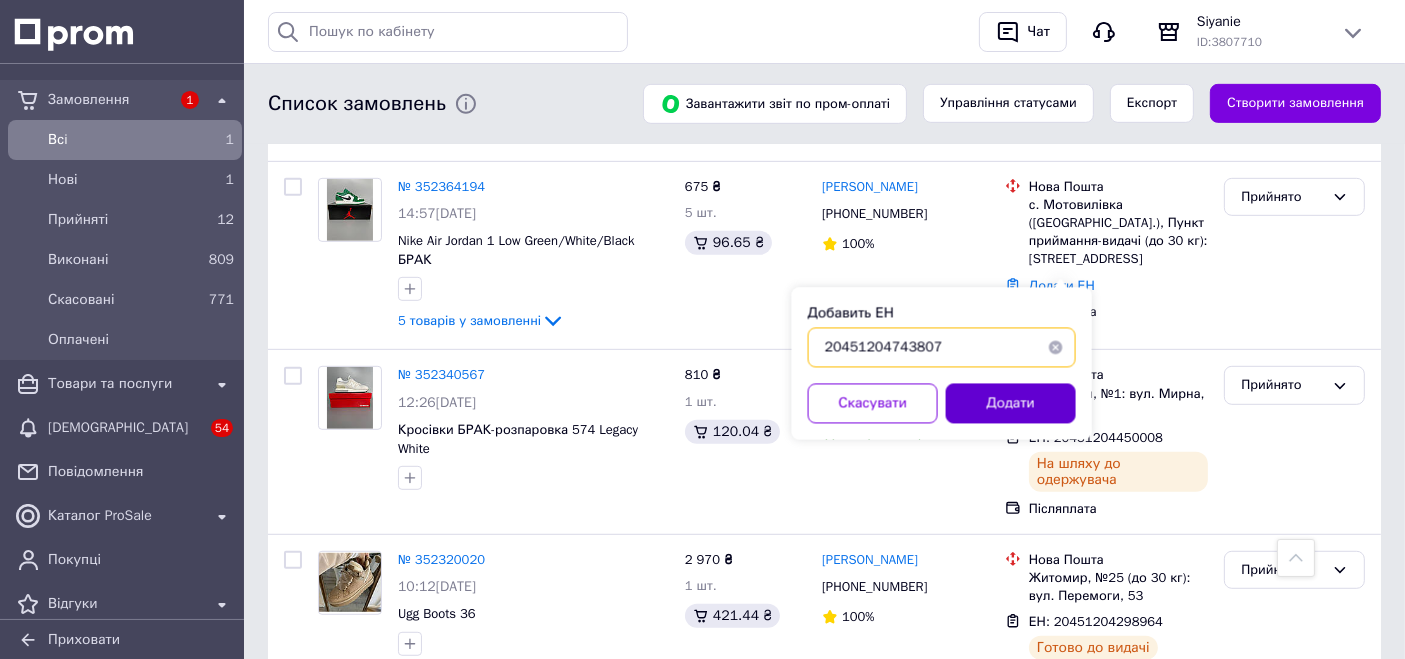type on "20451204743807" 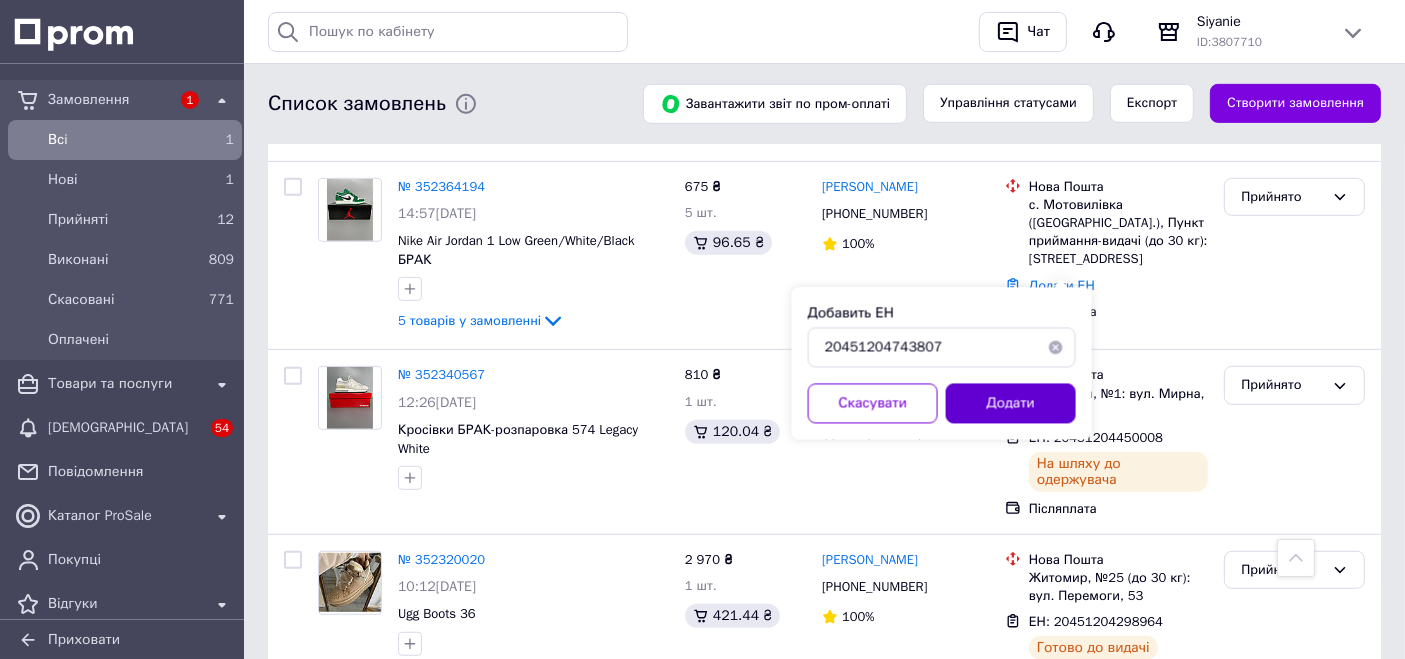 click on "Додати" at bounding box center (1011, 404) 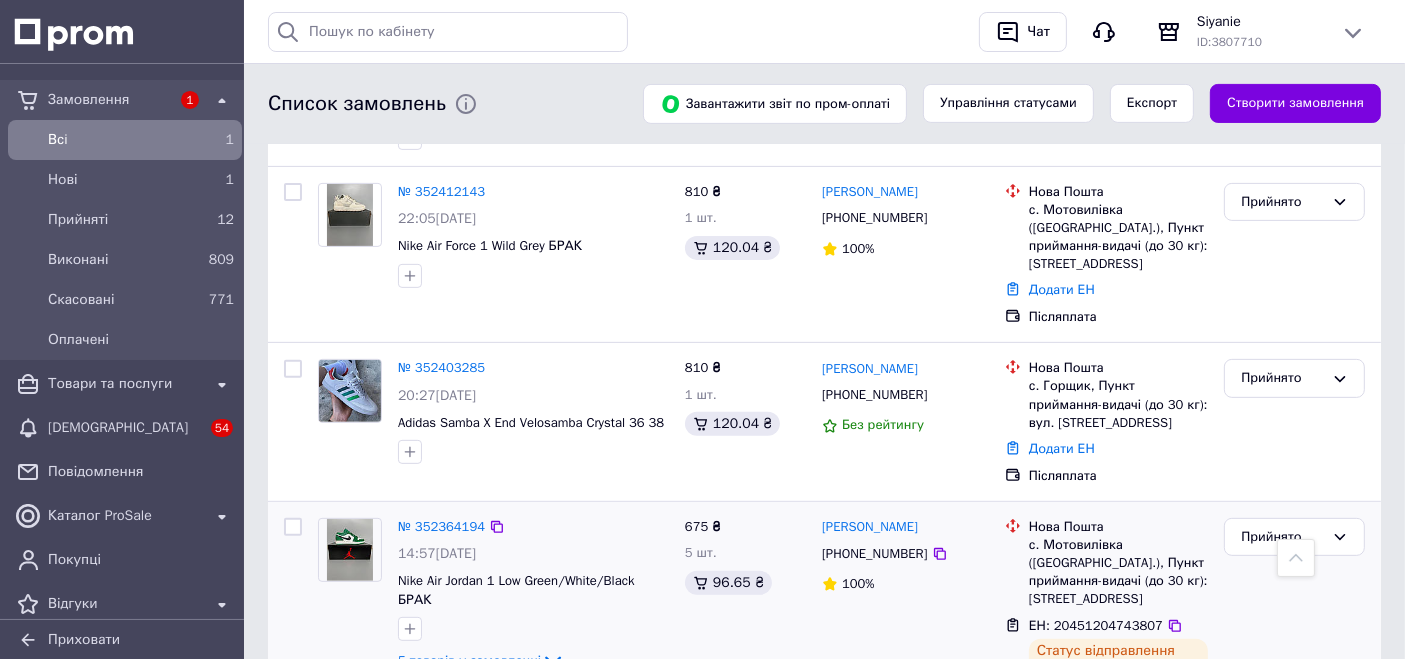 scroll, scrollTop: 684, scrollLeft: 0, axis: vertical 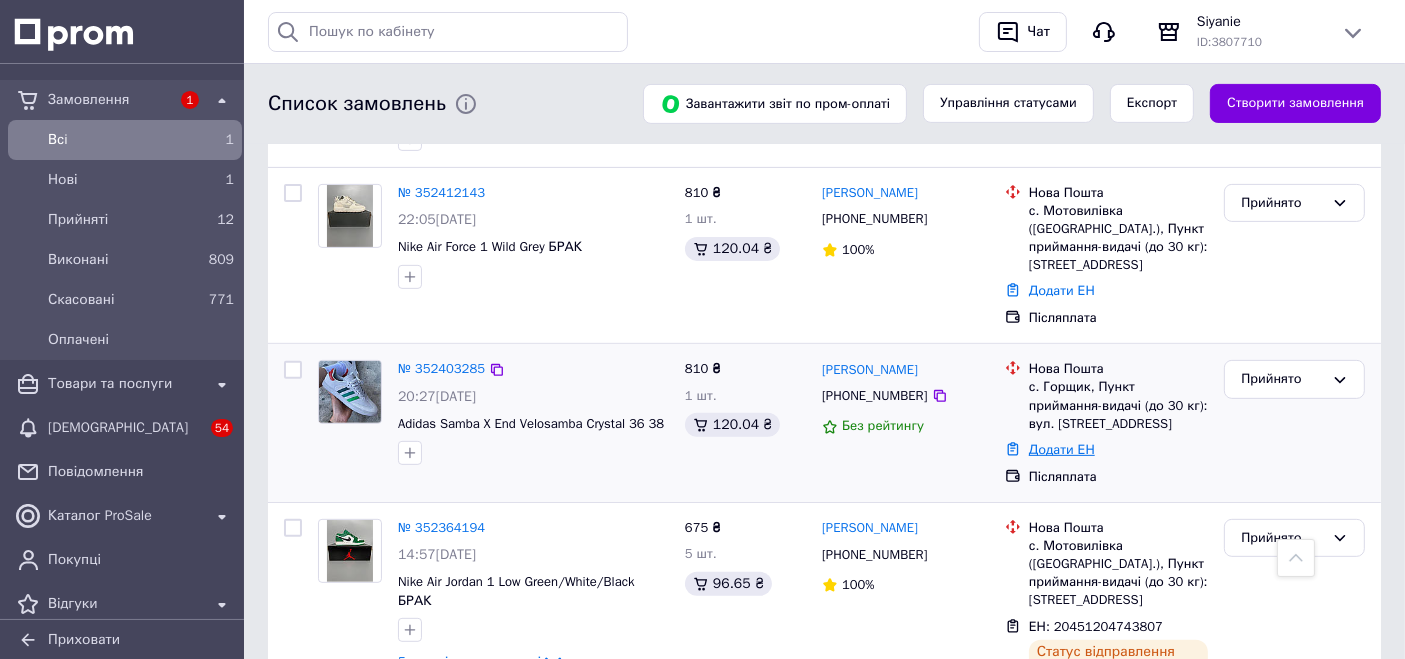 click on "Додати ЕН" at bounding box center (1062, 449) 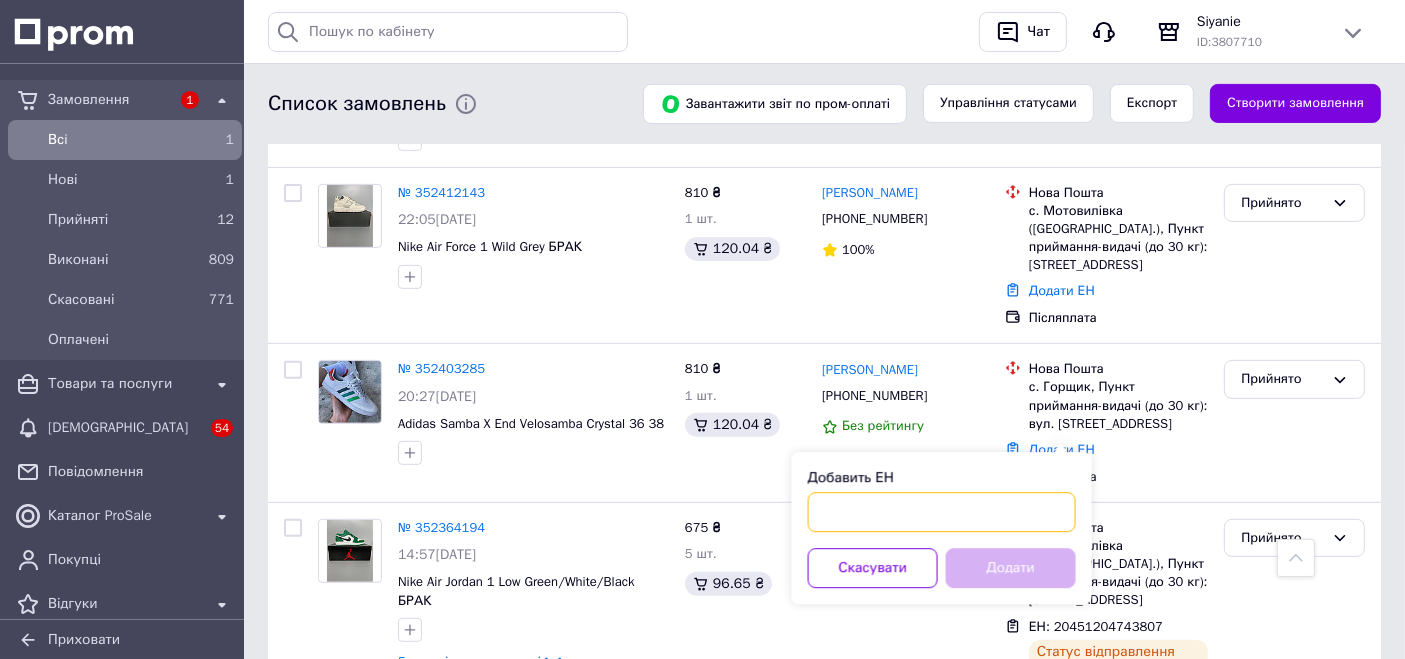 click on "Добавить ЕН" at bounding box center (942, 512) 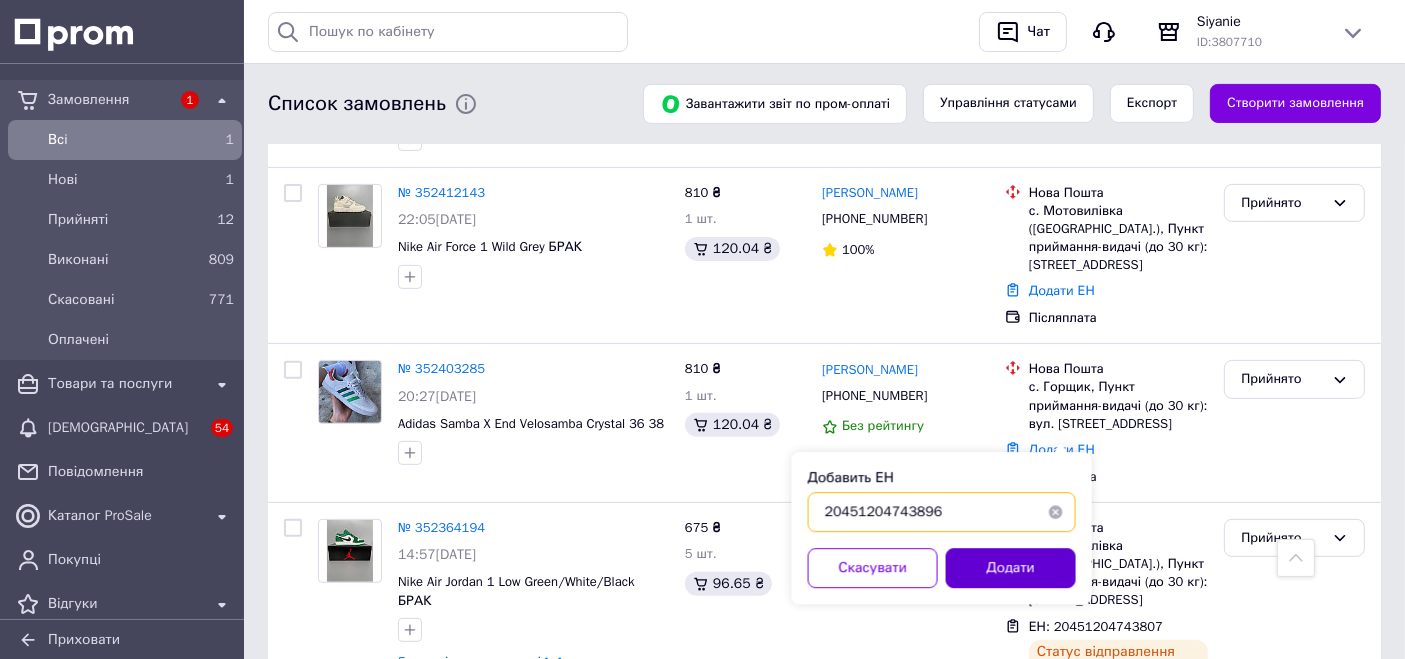type on "20451204743896" 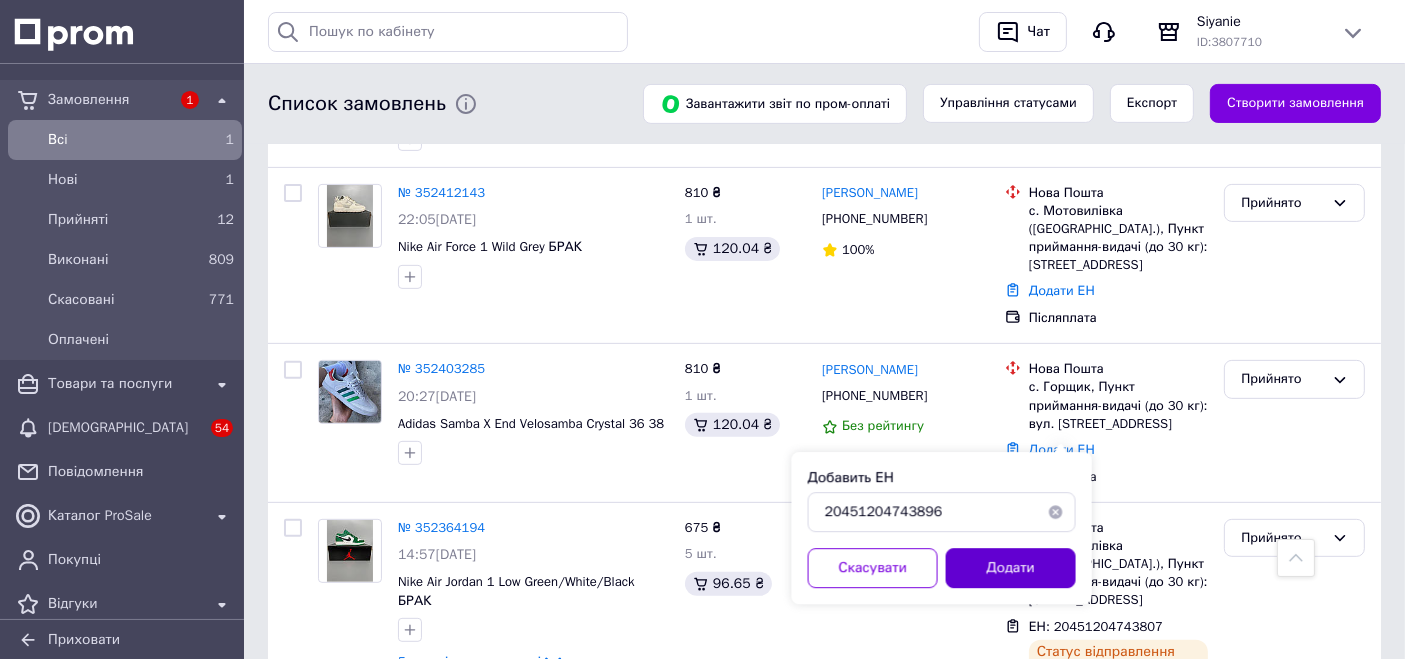 click on "Додати" at bounding box center (1011, 568) 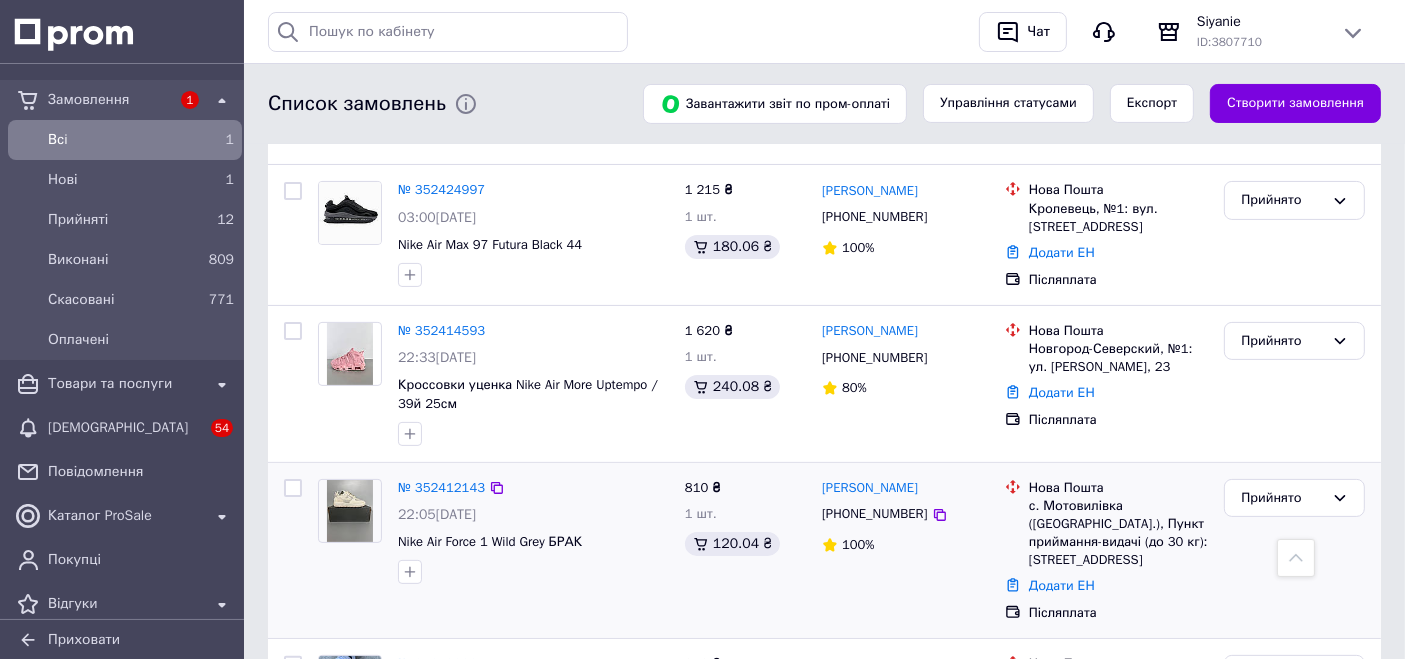 scroll, scrollTop: 388, scrollLeft: 0, axis: vertical 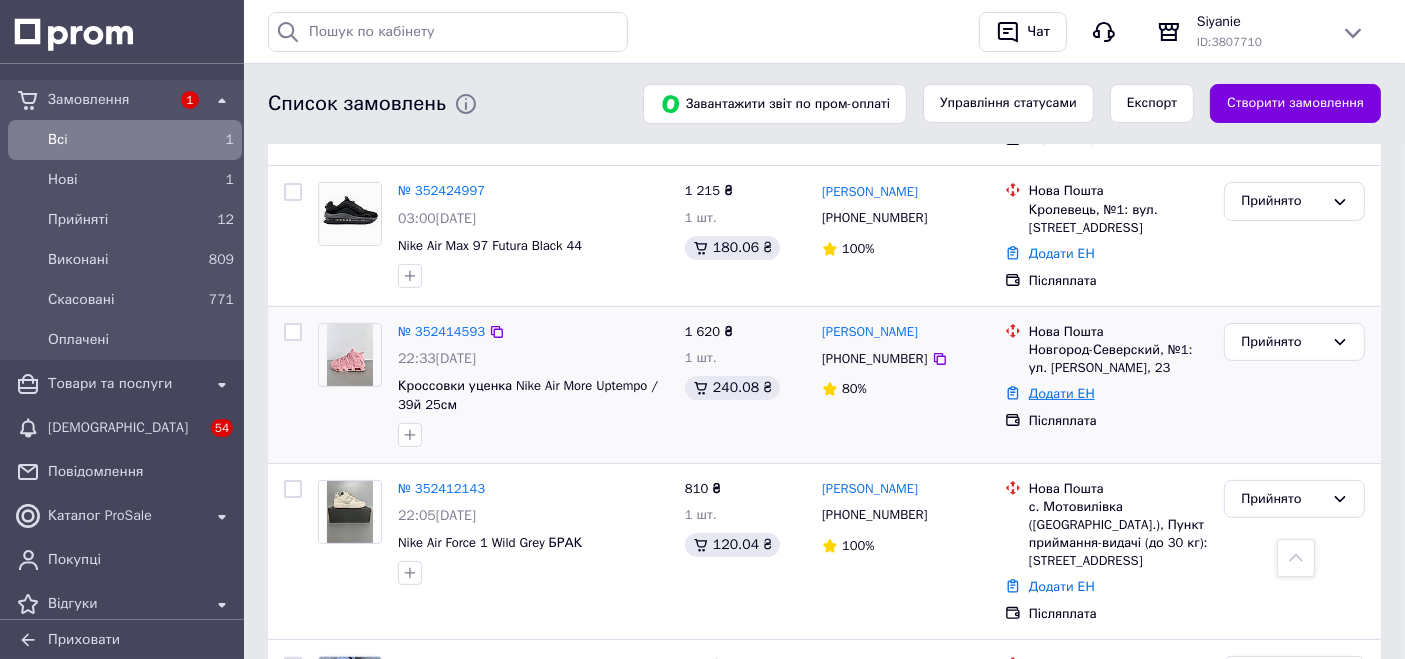click on "Додати ЕН" at bounding box center (1062, 393) 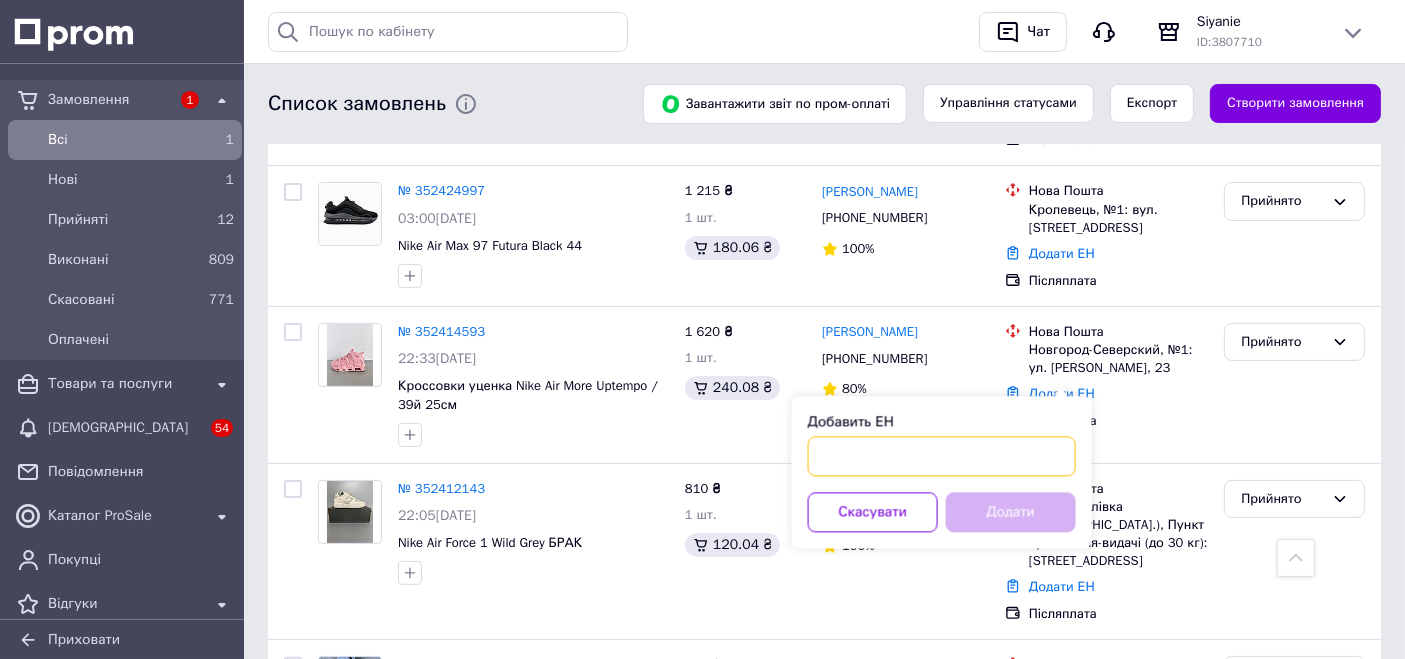 click on "Добавить ЕН" at bounding box center (942, 456) 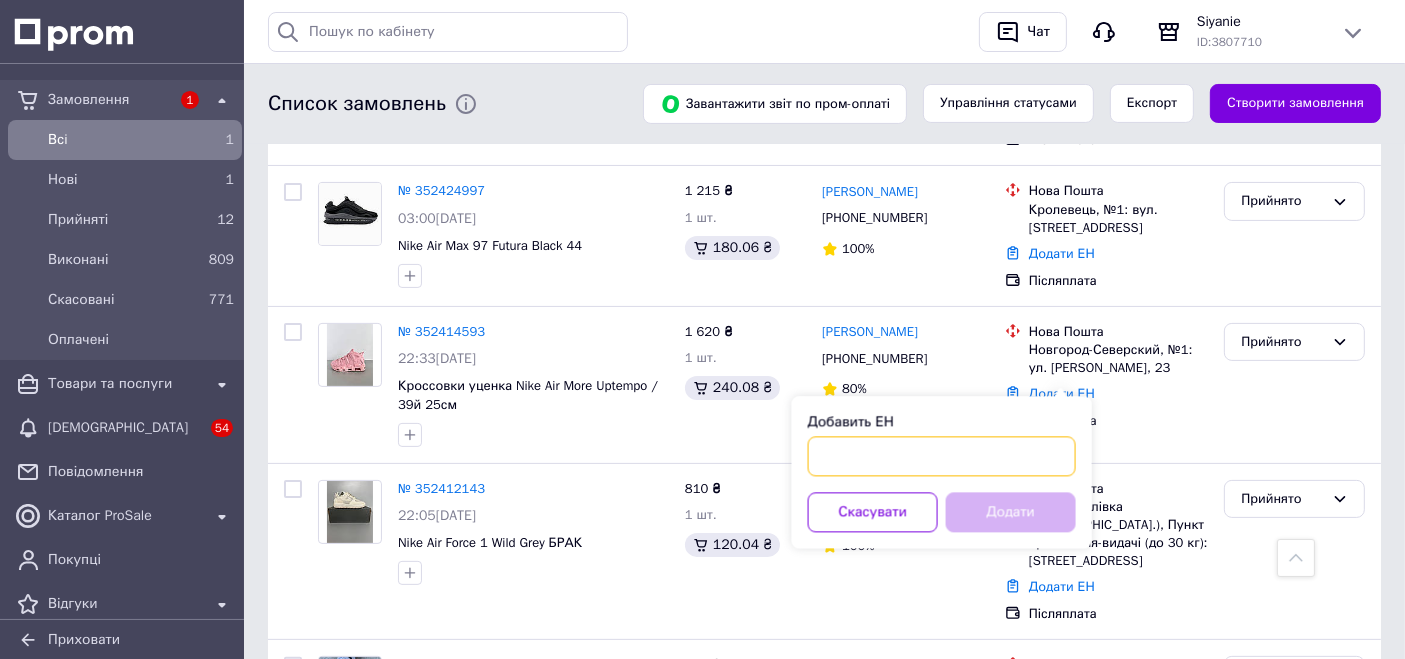 paste on "20451204642768" 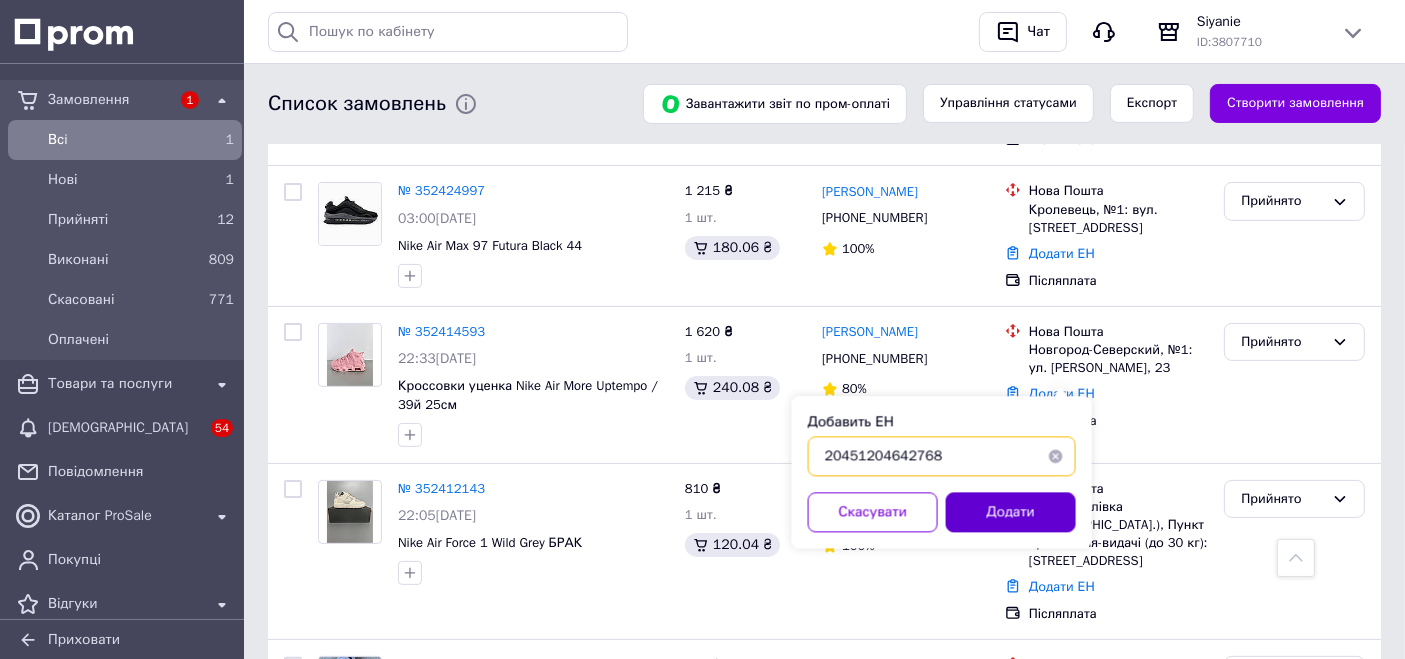 type on "20451204642768" 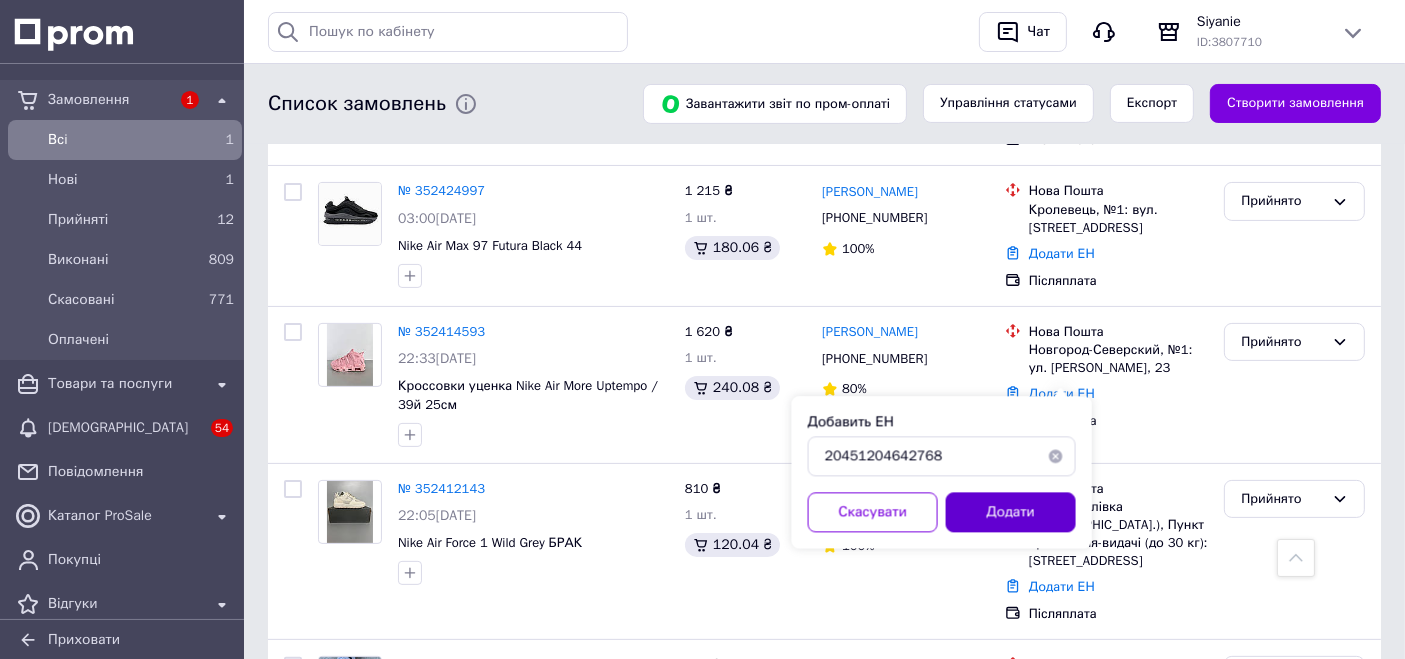 click on "Додати" at bounding box center (1011, 512) 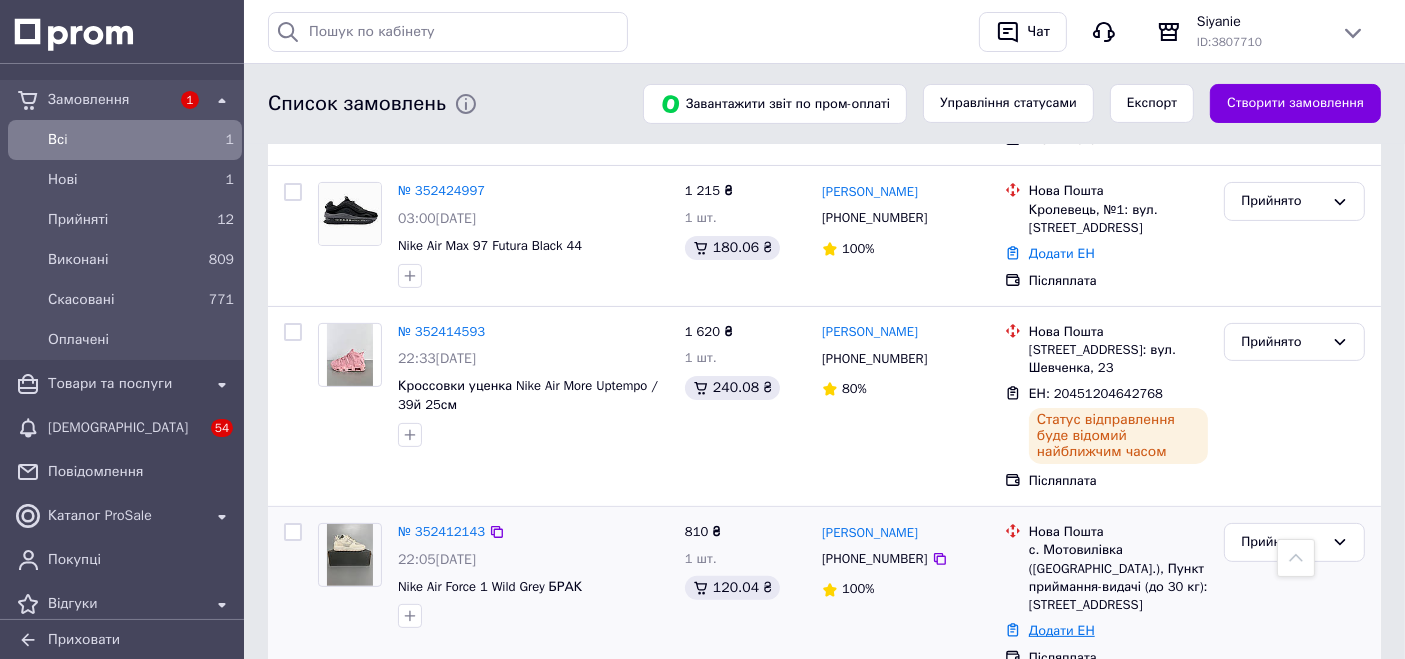 click on "Додати ЕН" at bounding box center [1062, 630] 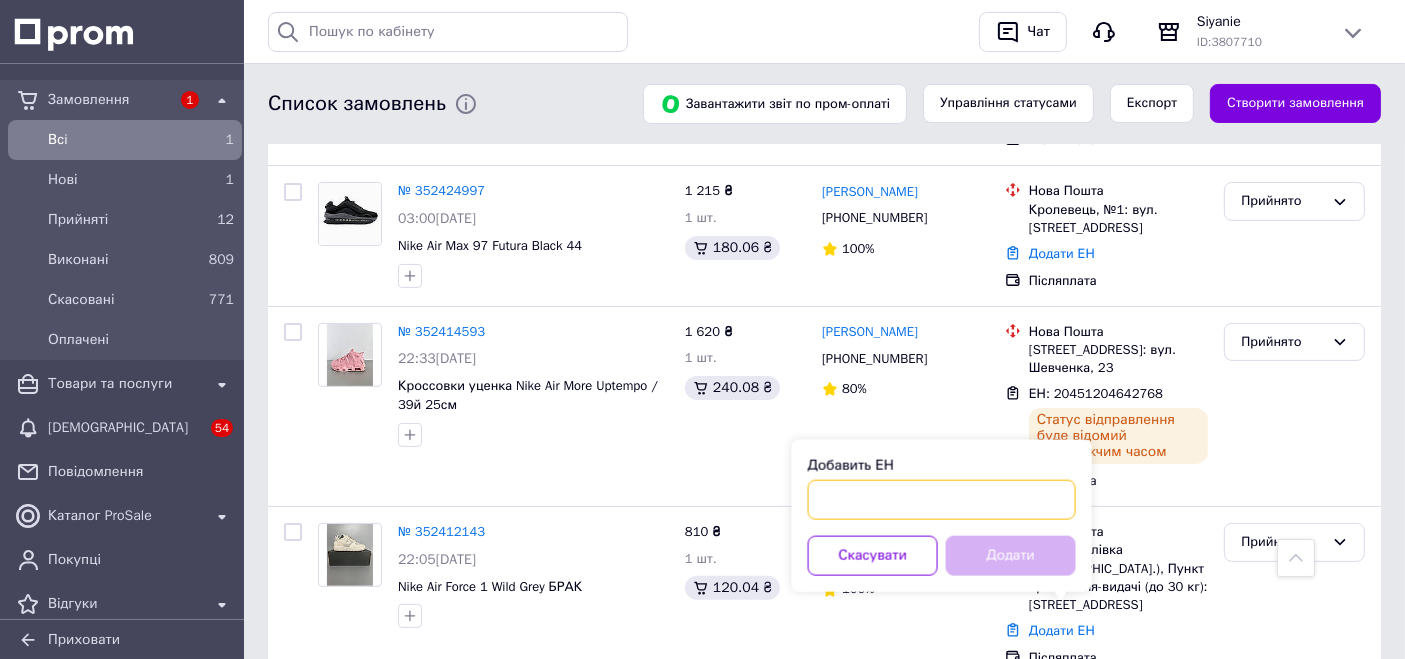 click on "Добавить ЕН" at bounding box center (942, 500) 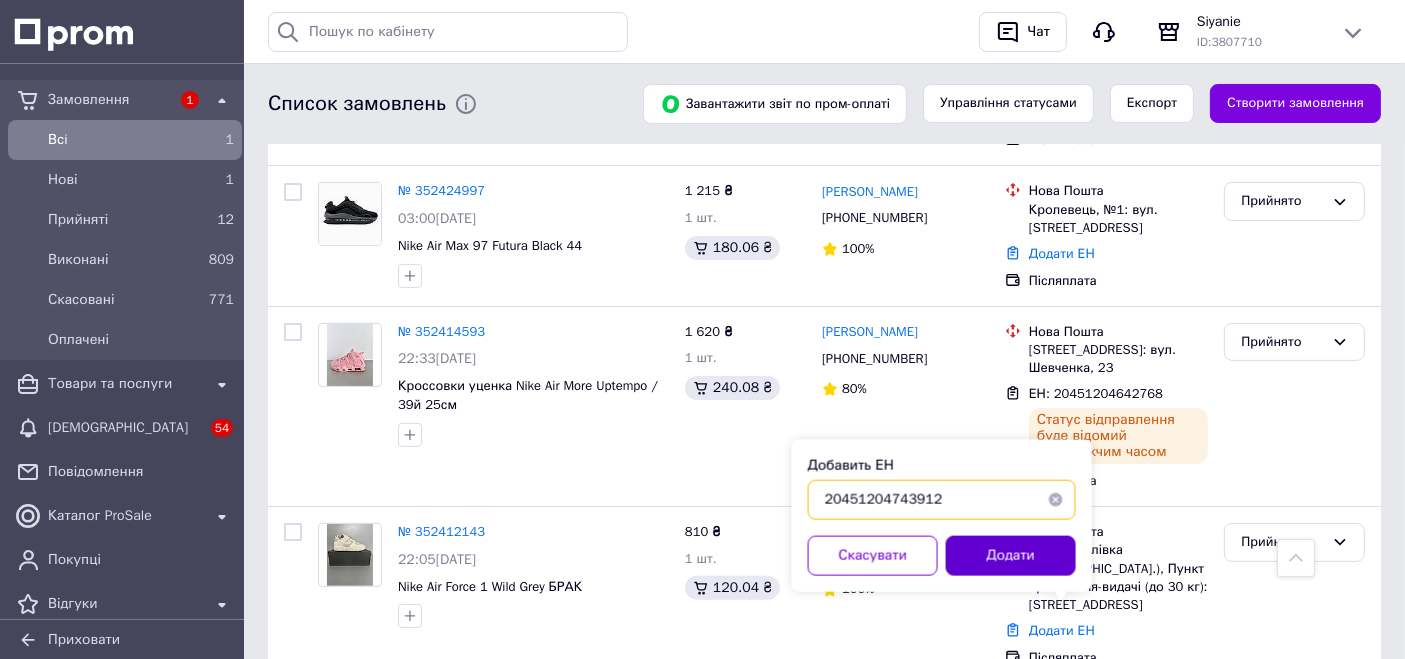 type on "20451204743912" 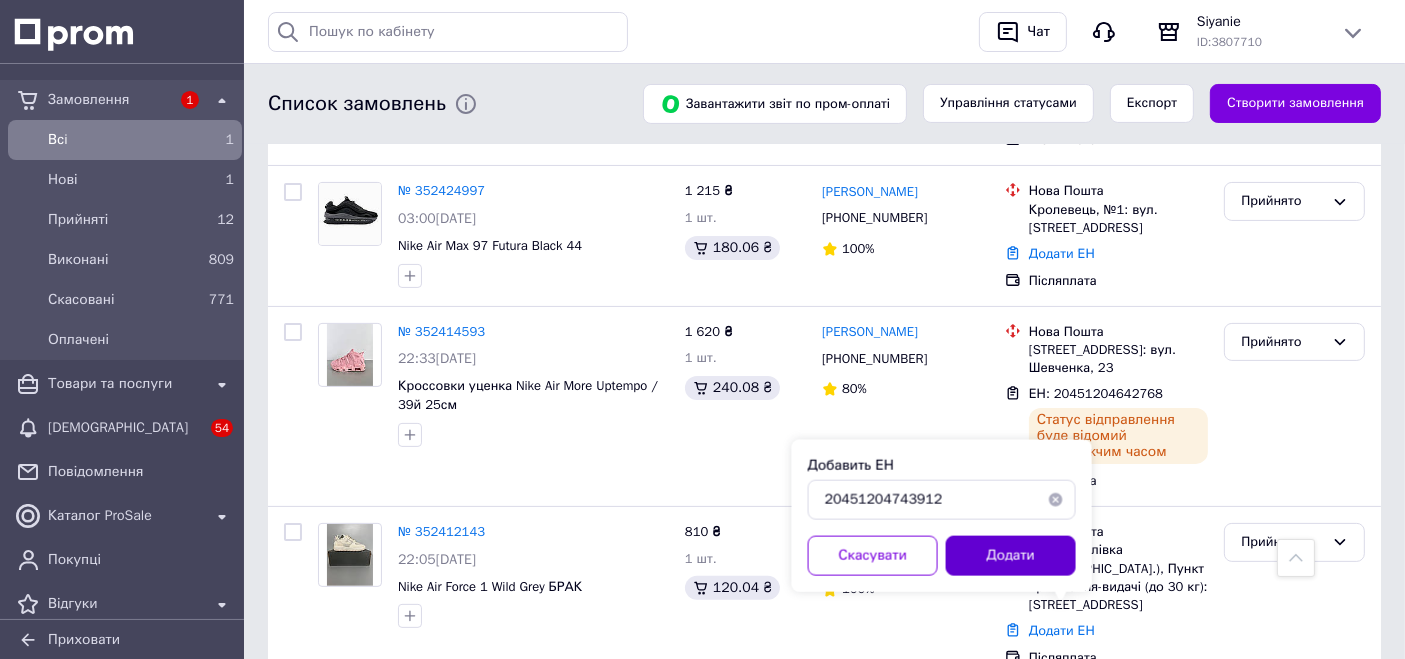 click on "Додати" at bounding box center [1011, 556] 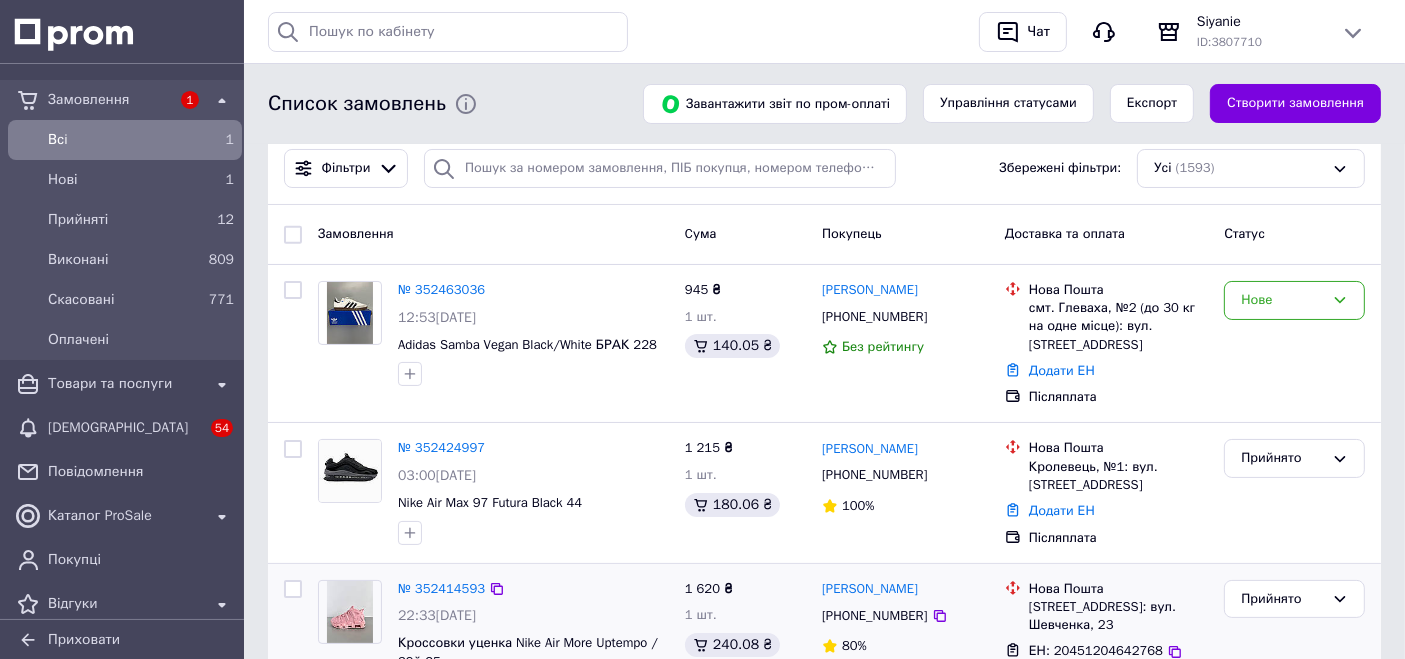 scroll, scrollTop: 106, scrollLeft: 0, axis: vertical 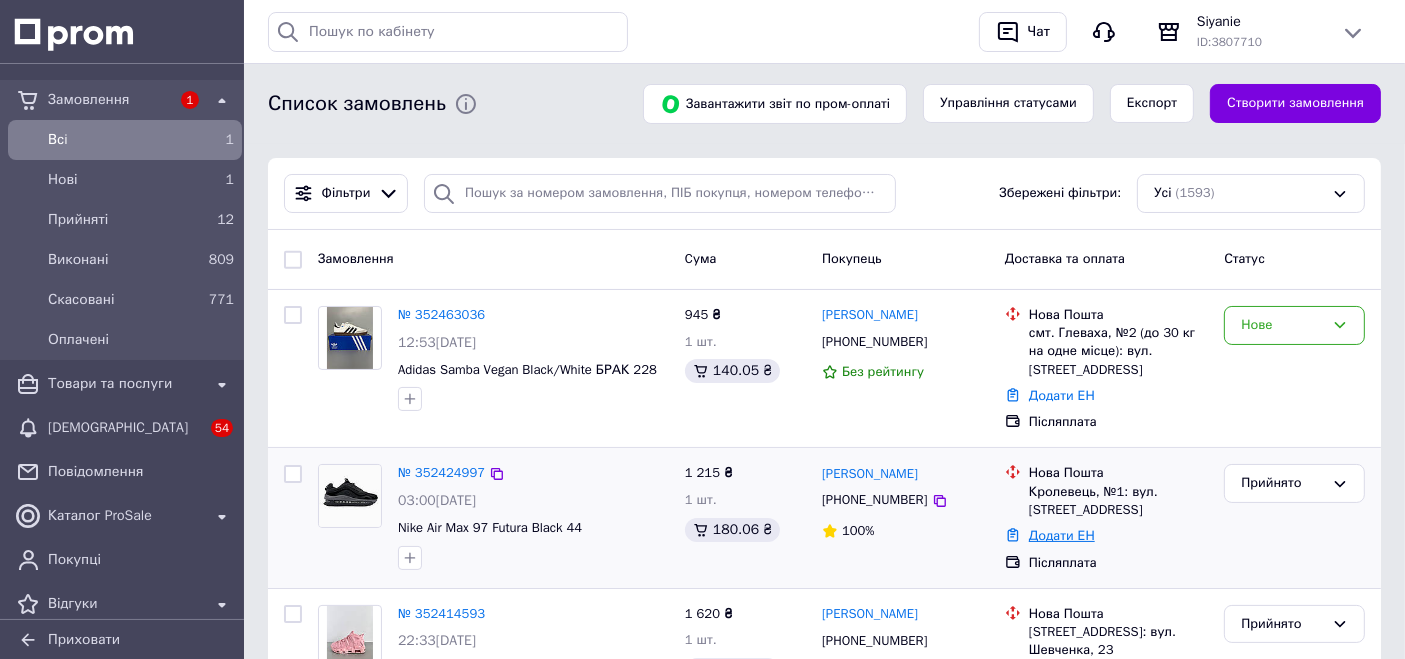 click on "Додати ЕН" at bounding box center [1062, 535] 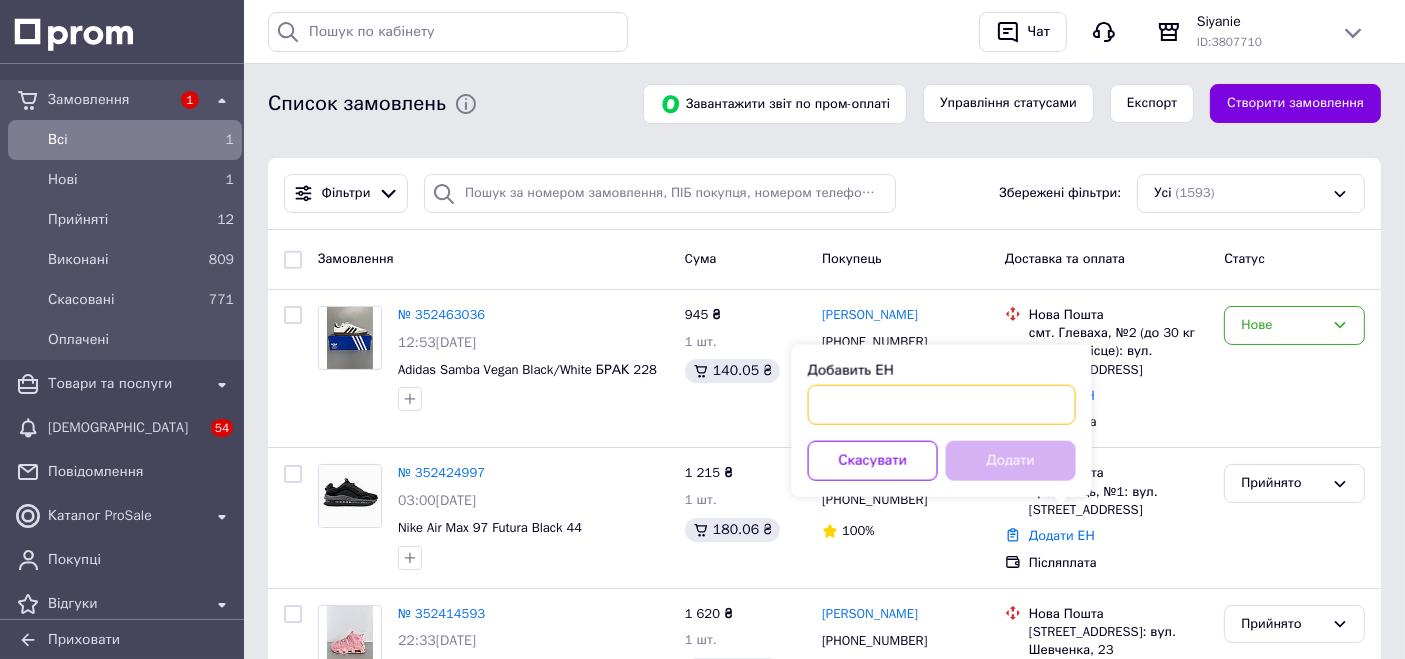 click on "Добавить ЕН" at bounding box center (942, 405) 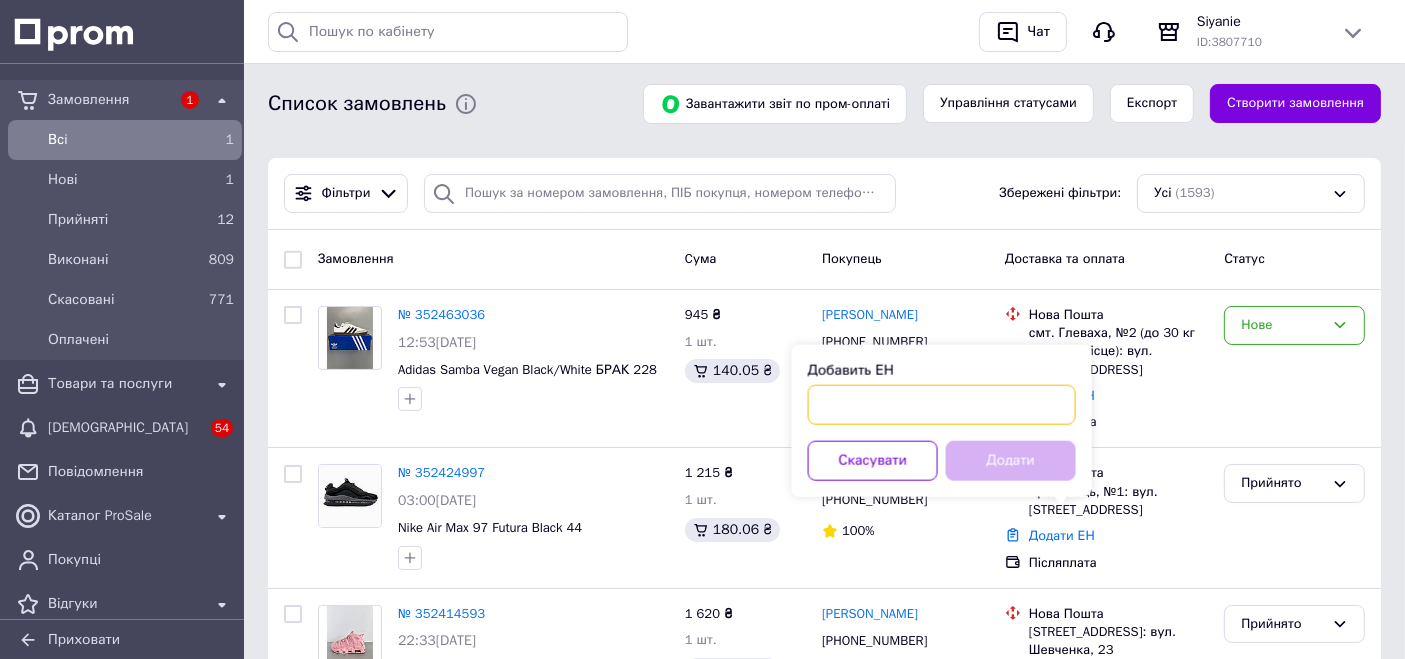 paste on "20451204744833" 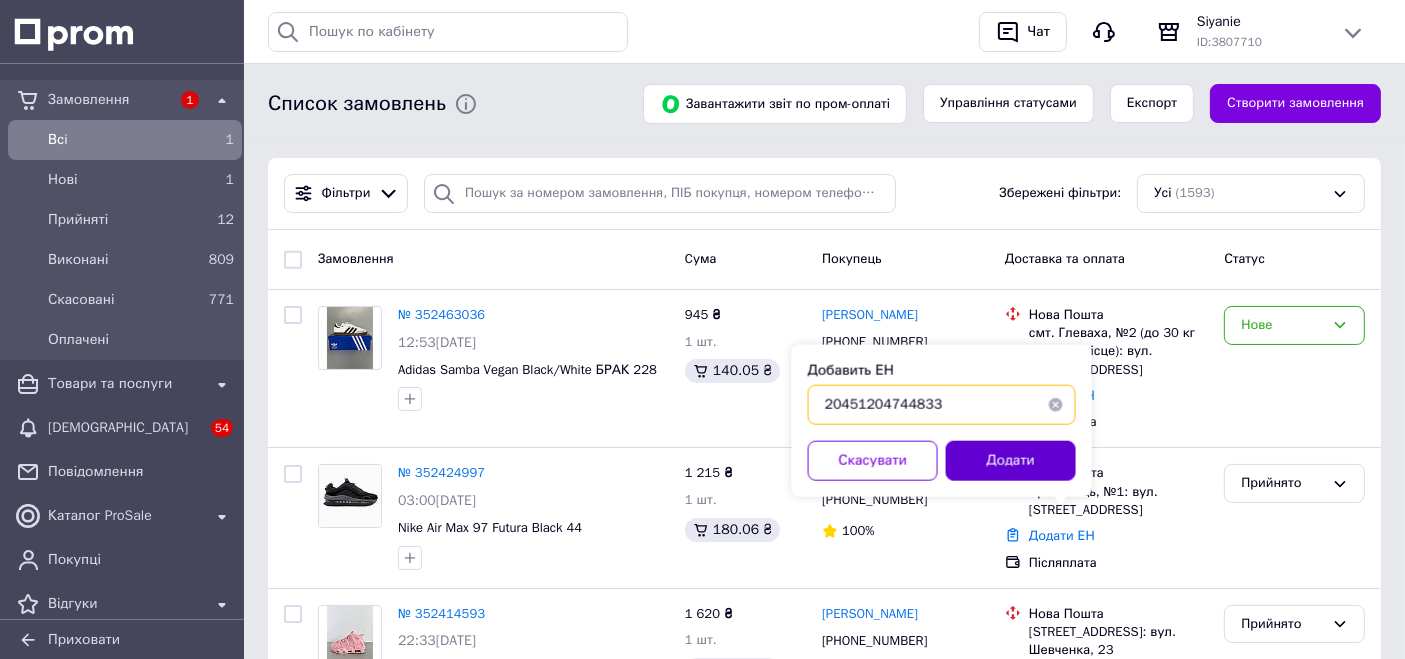 type on "20451204744833" 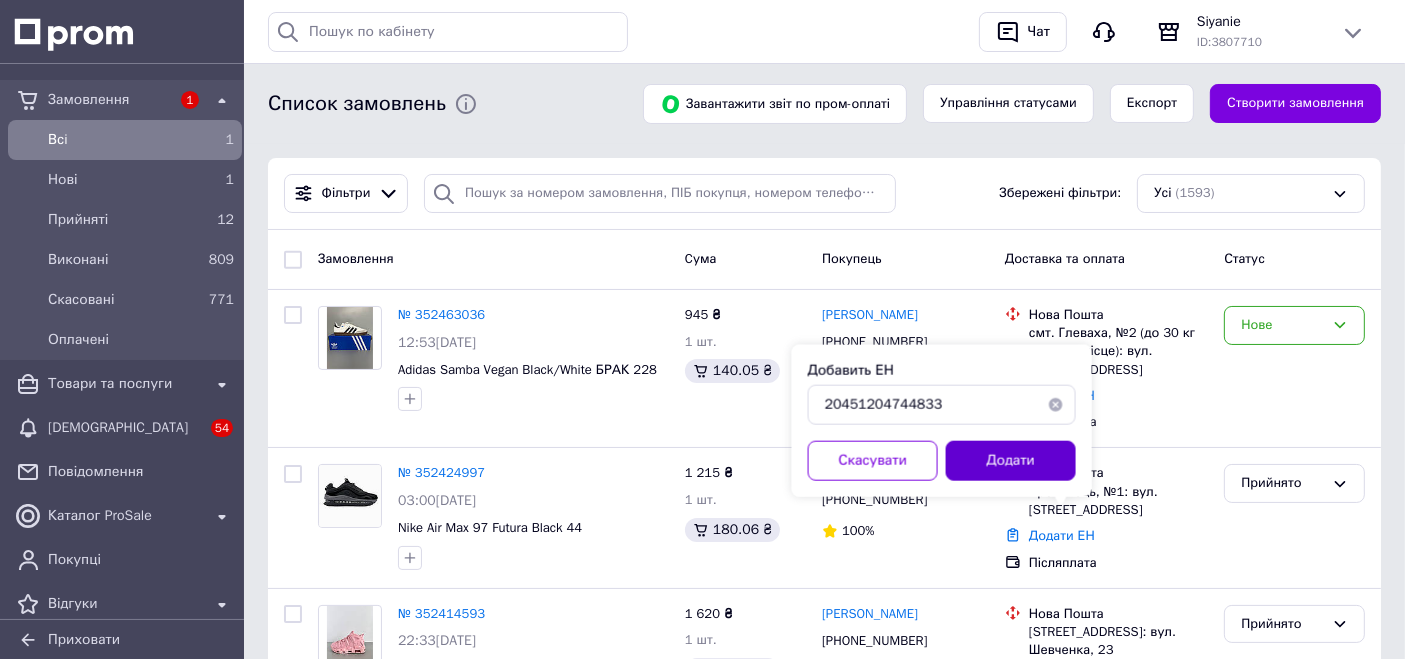 click on "Додати" at bounding box center [1011, 461] 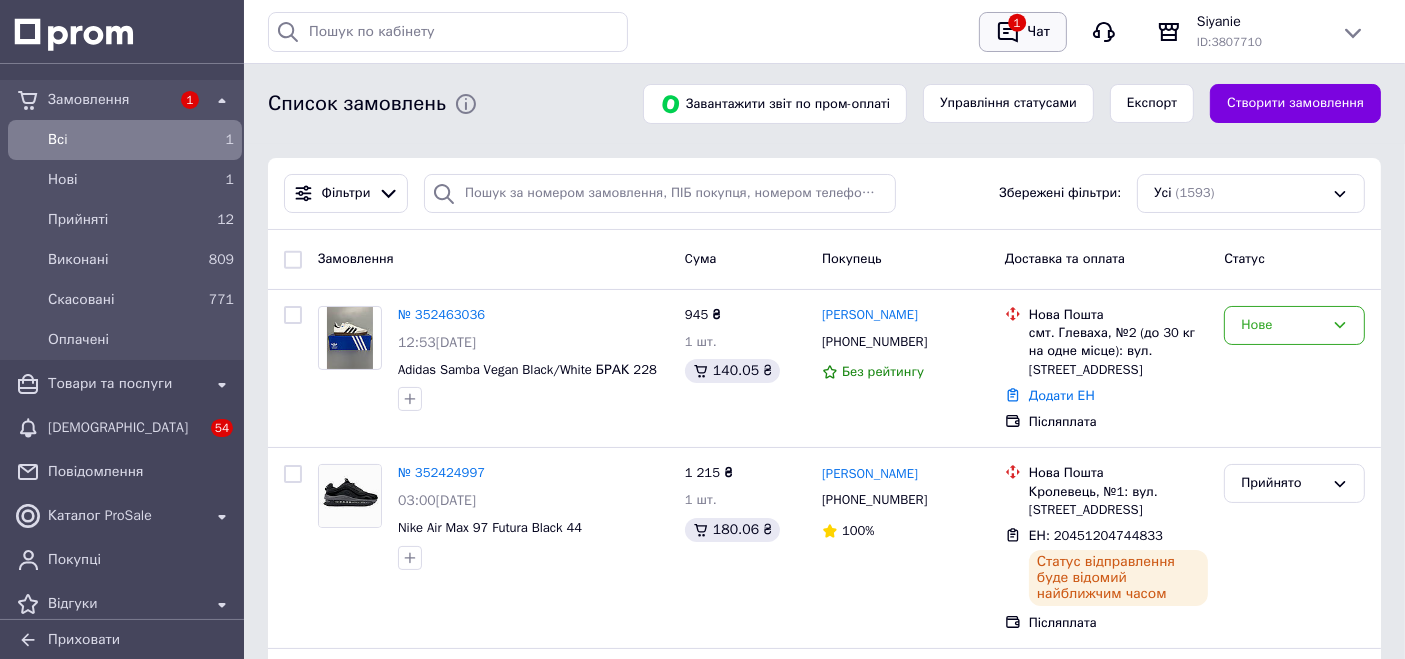 click on "Чат" at bounding box center [1039, 32] 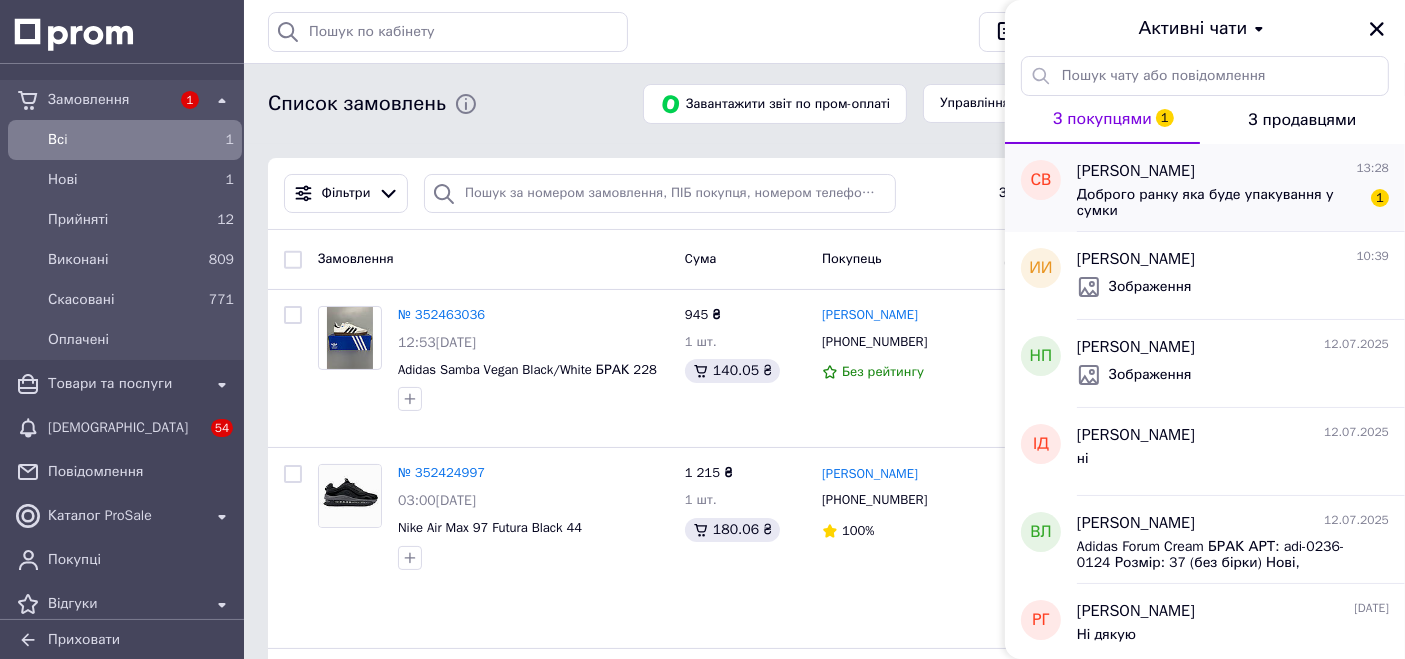 click on "Доброго ранку яка буде упакування у сумки" at bounding box center (1219, 203) 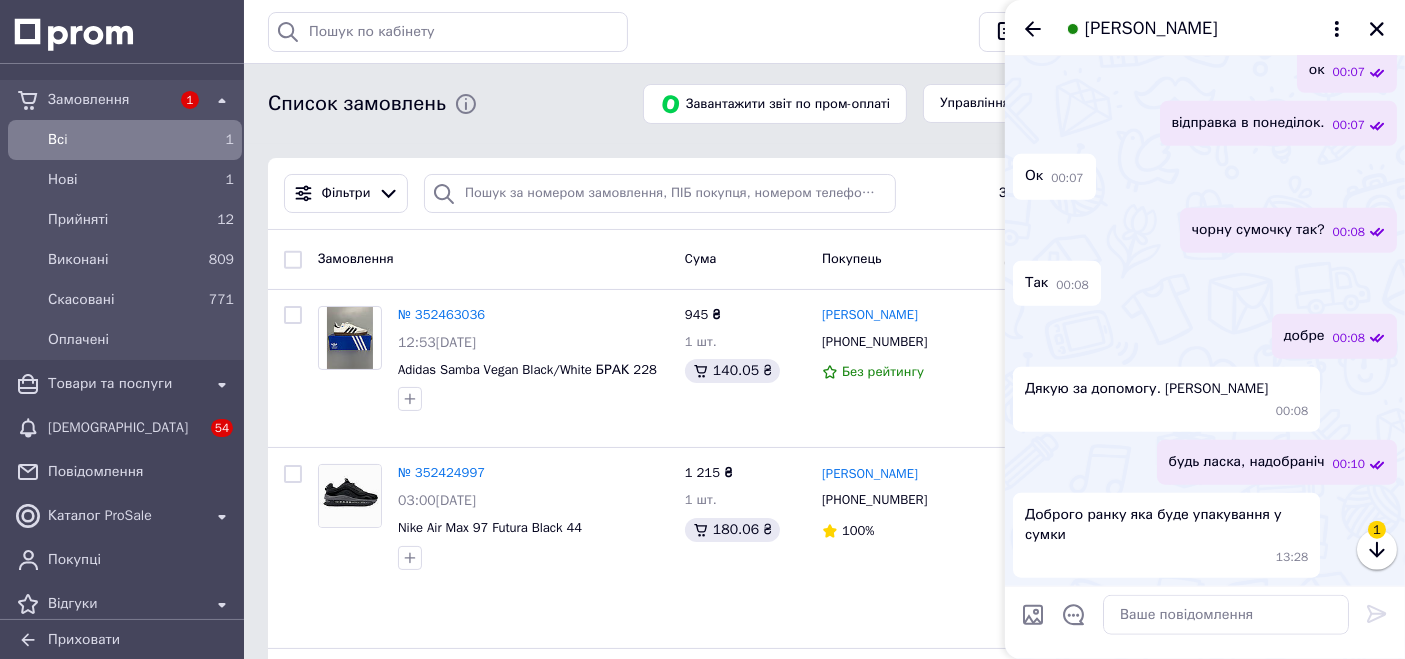 scroll, scrollTop: 2042, scrollLeft: 0, axis: vertical 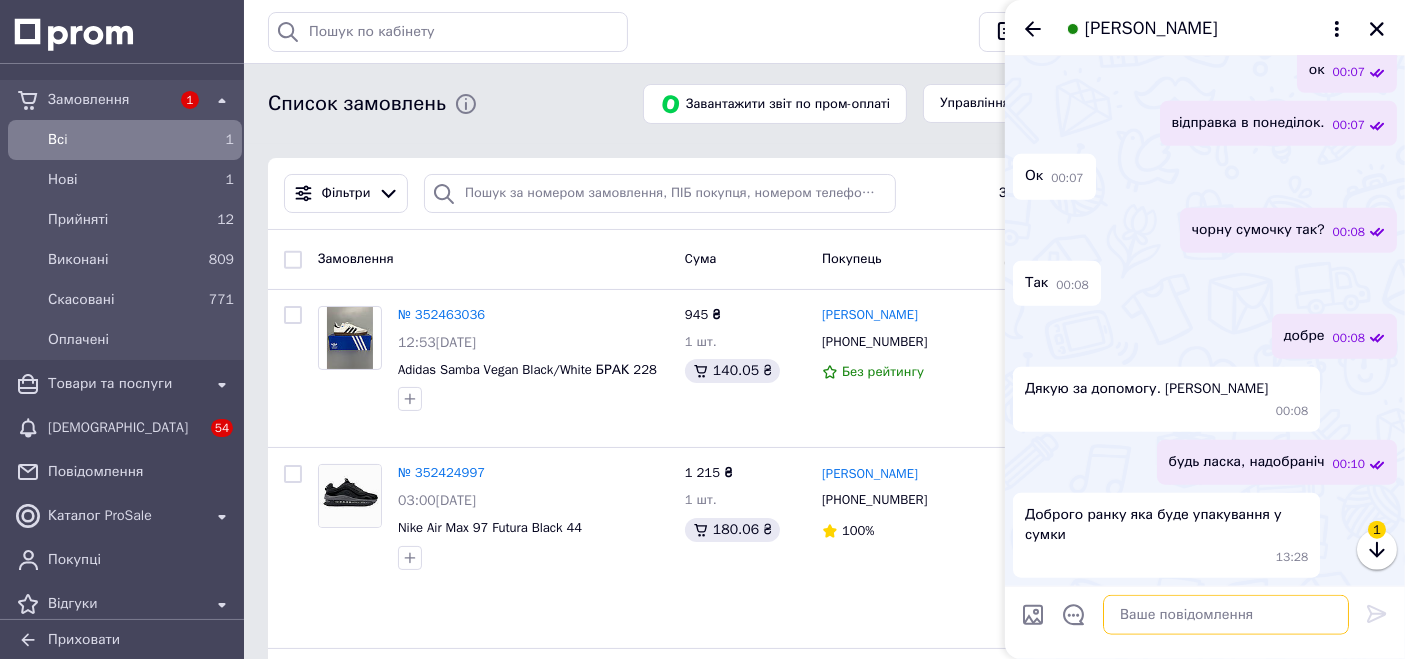 click at bounding box center [1226, 615] 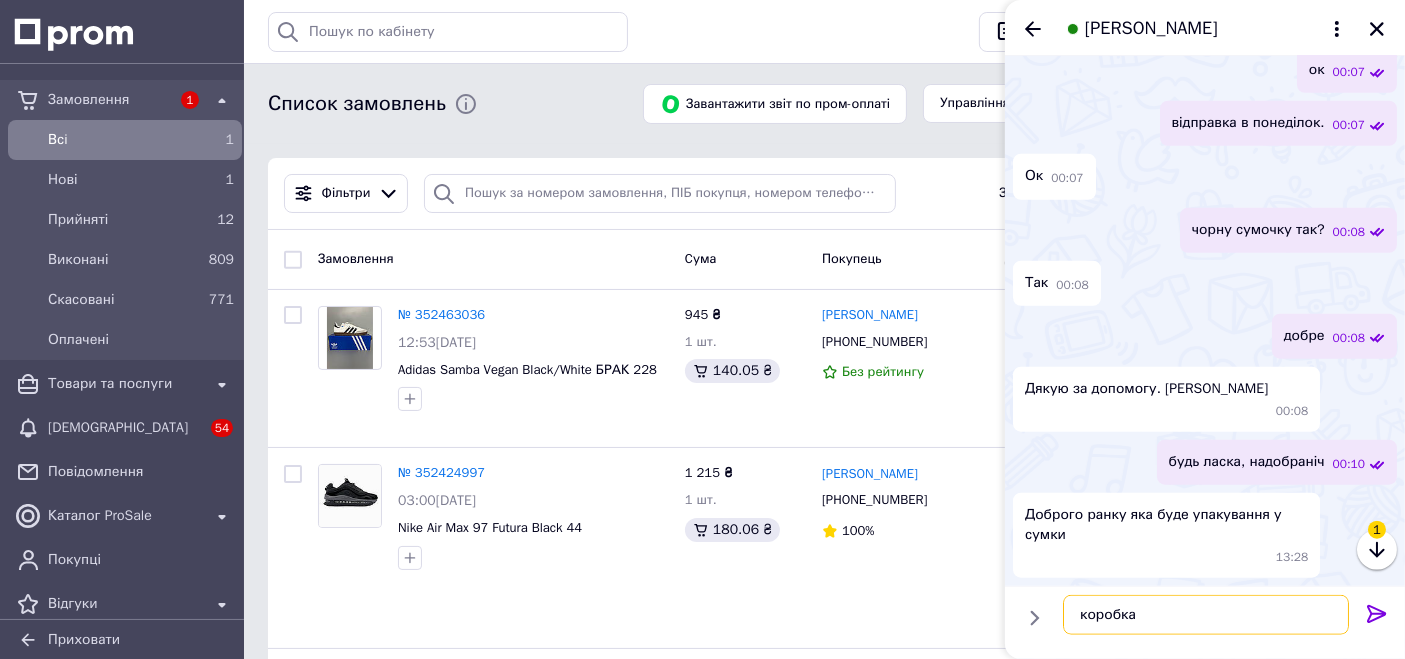 type on "коробка" 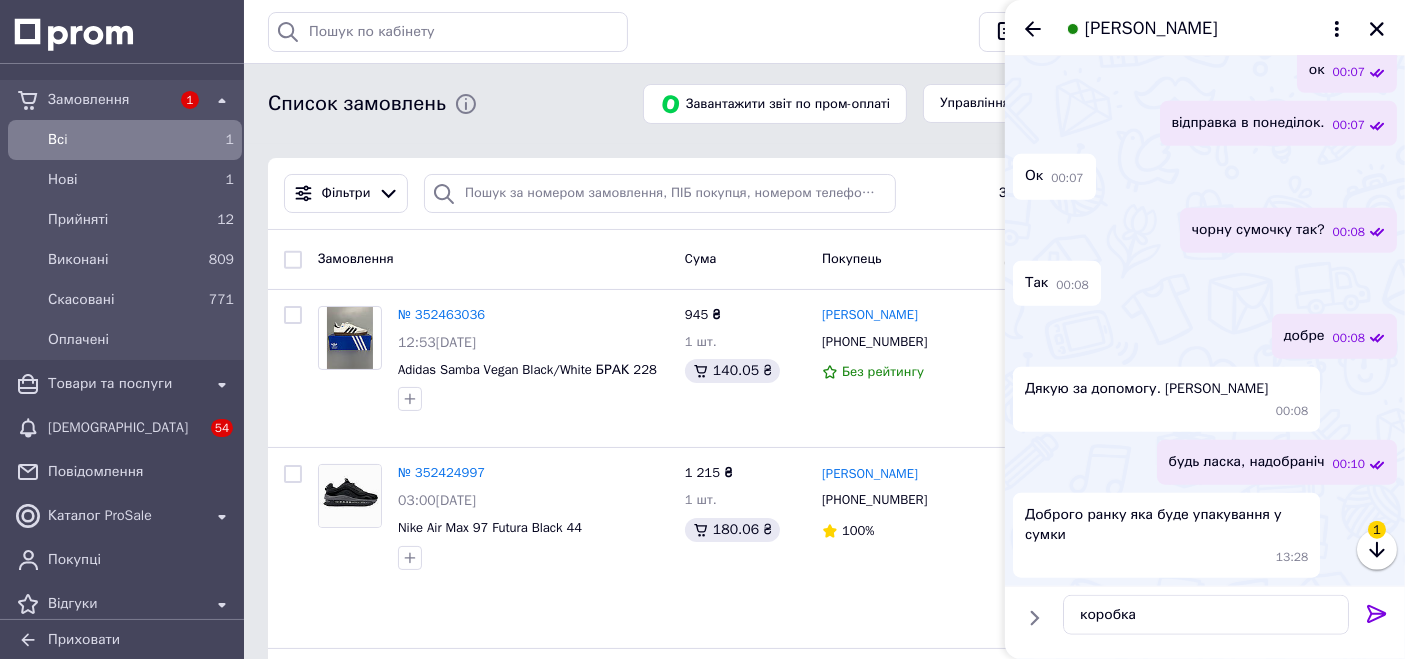 click 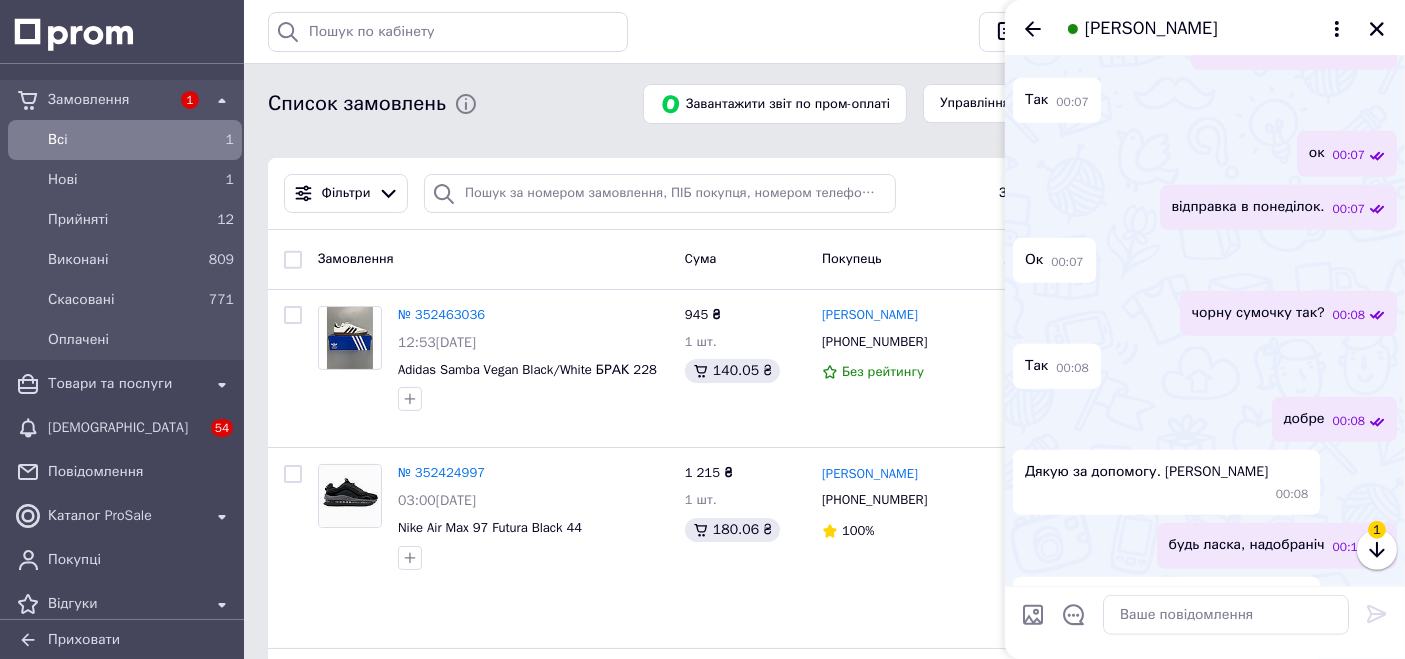 scroll, scrollTop: 2018, scrollLeft: 0, axis: vertical 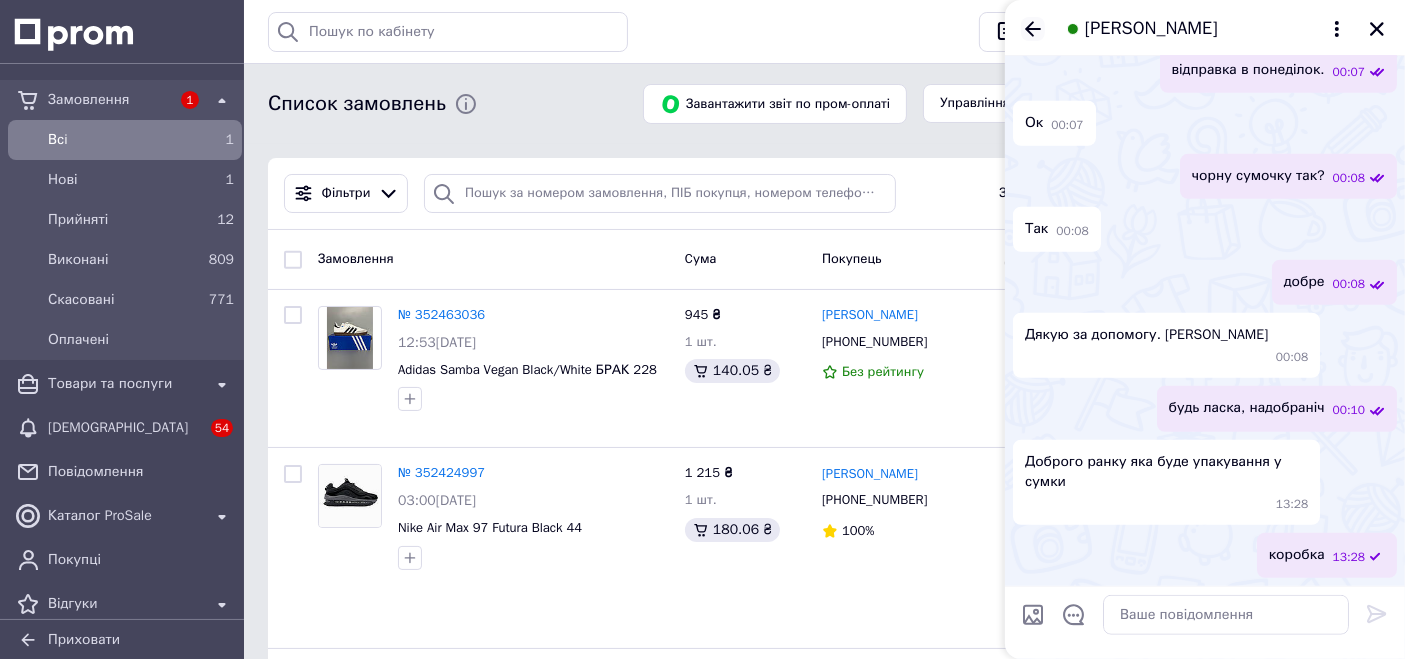 click 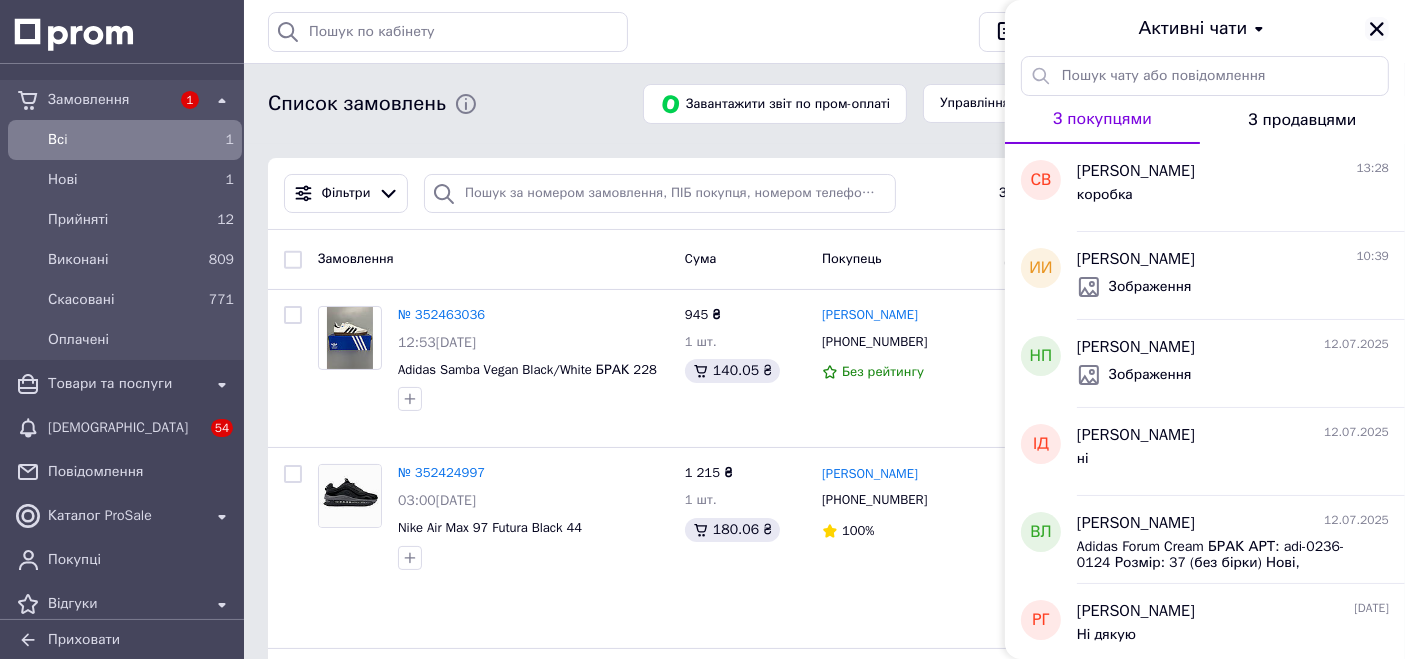 click 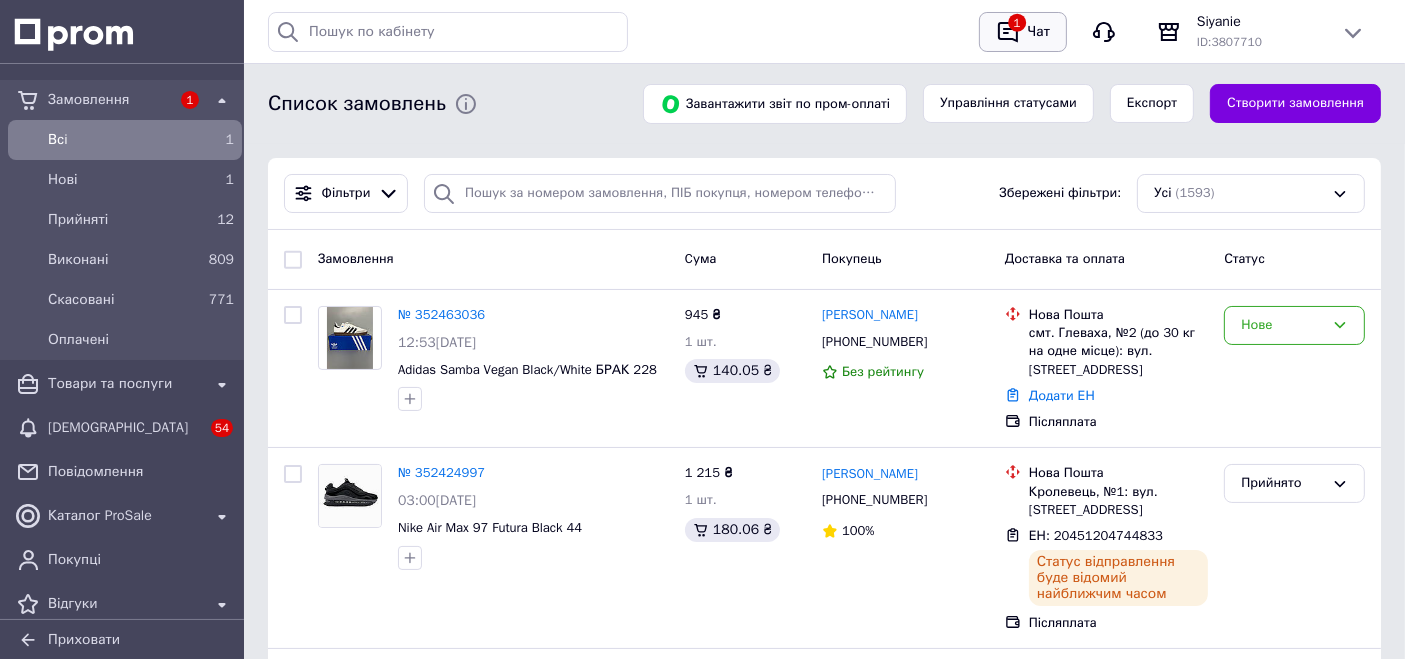 click on "Чат" at bounding box center (1039, 32) 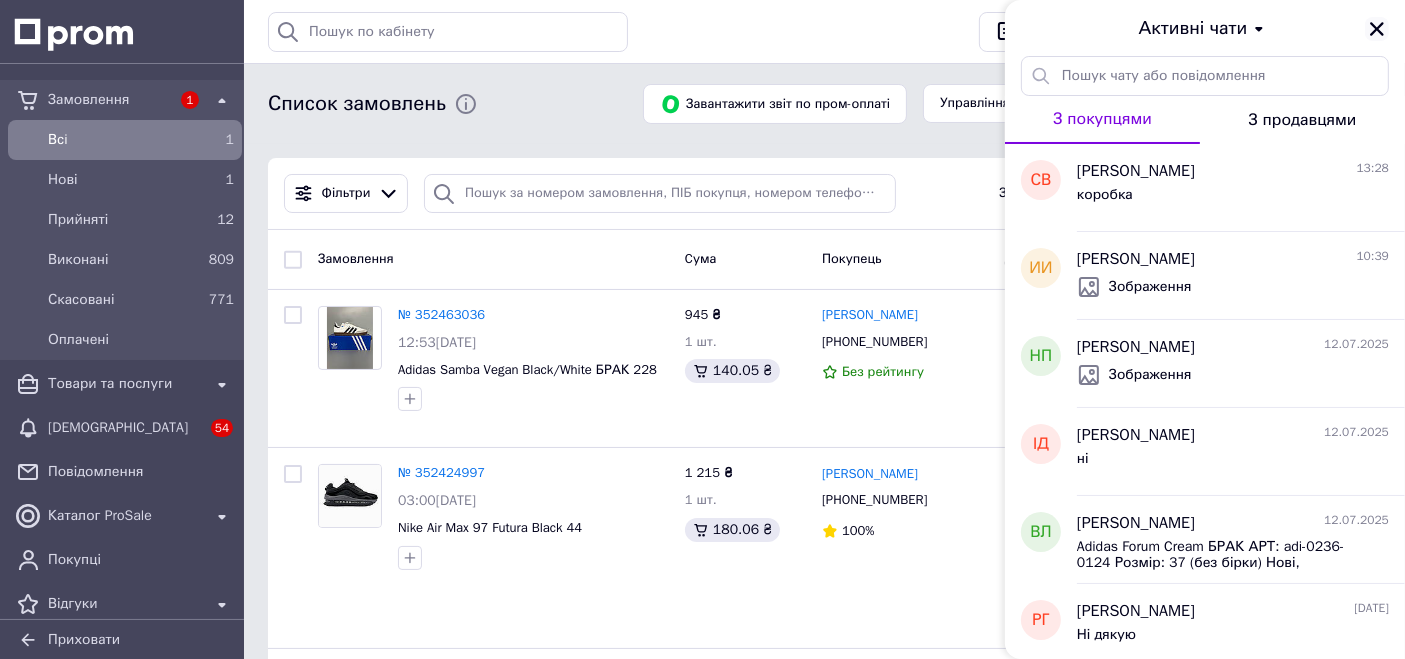 click 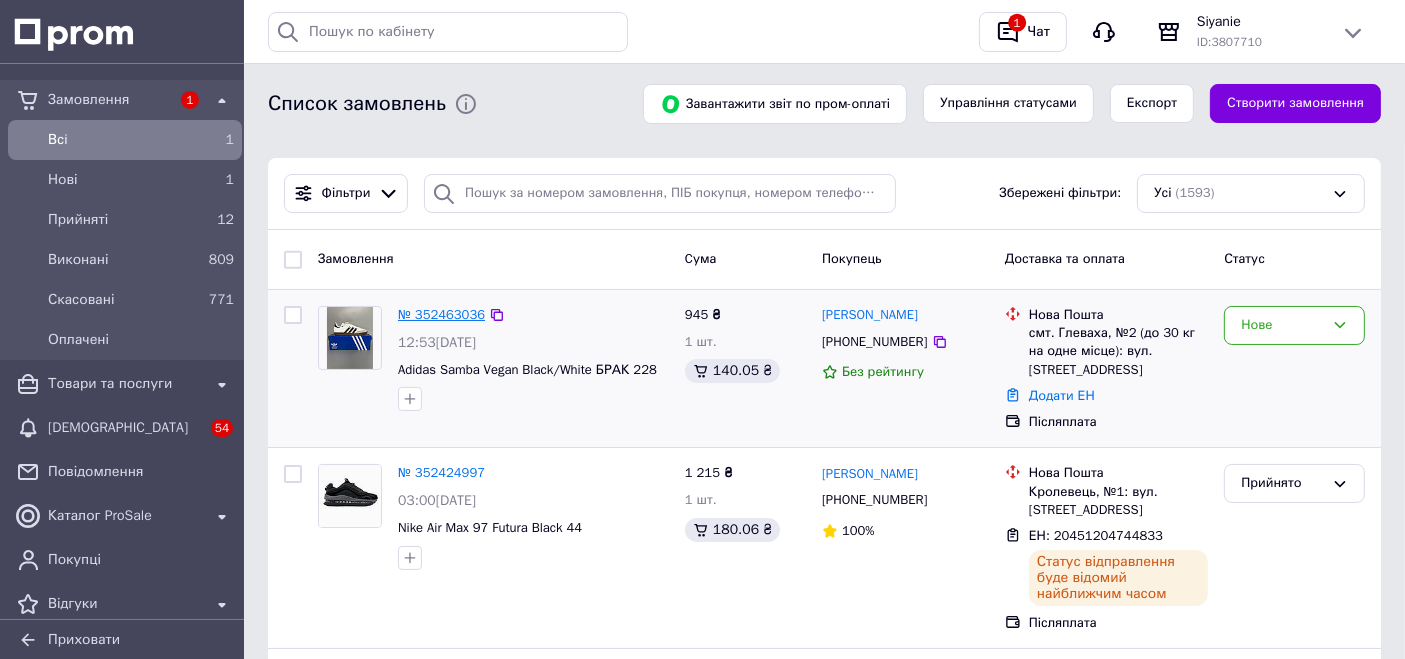 click on "№ 352463036" at bounding box center (441, 314) 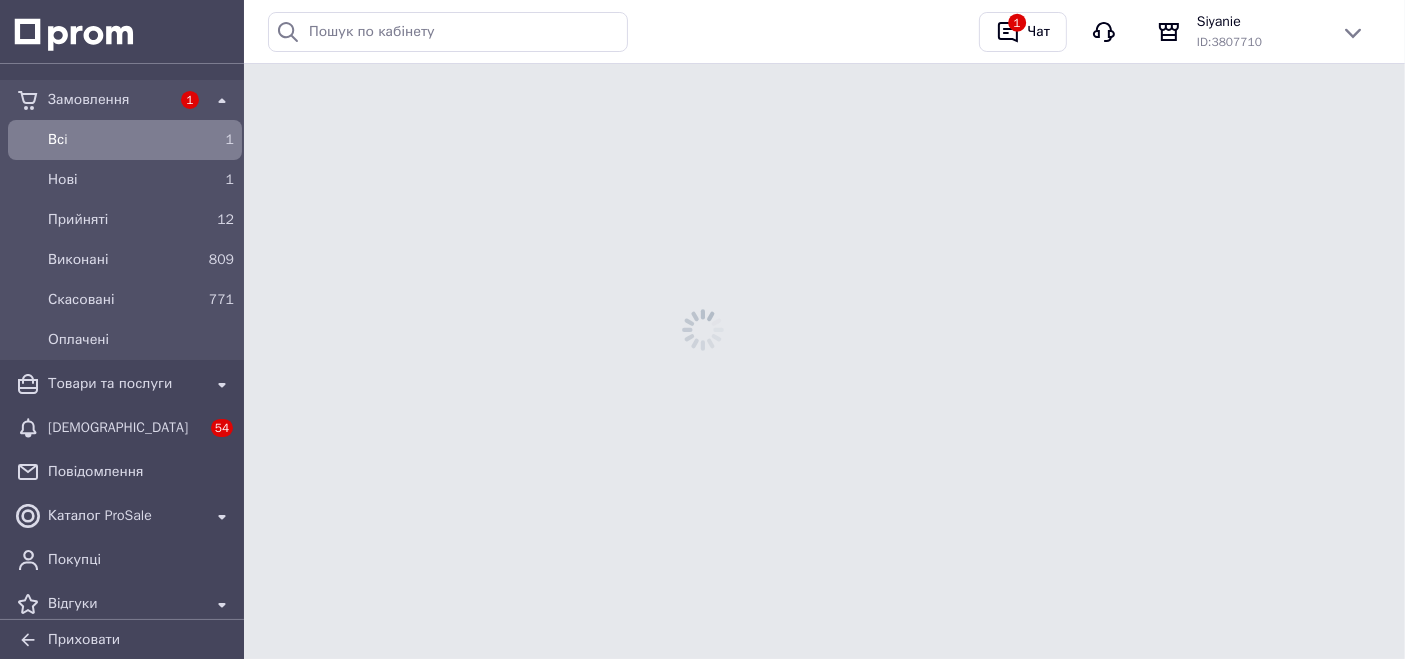 scroll, scrollTop: 0, scrollLeft: 0, axis: both 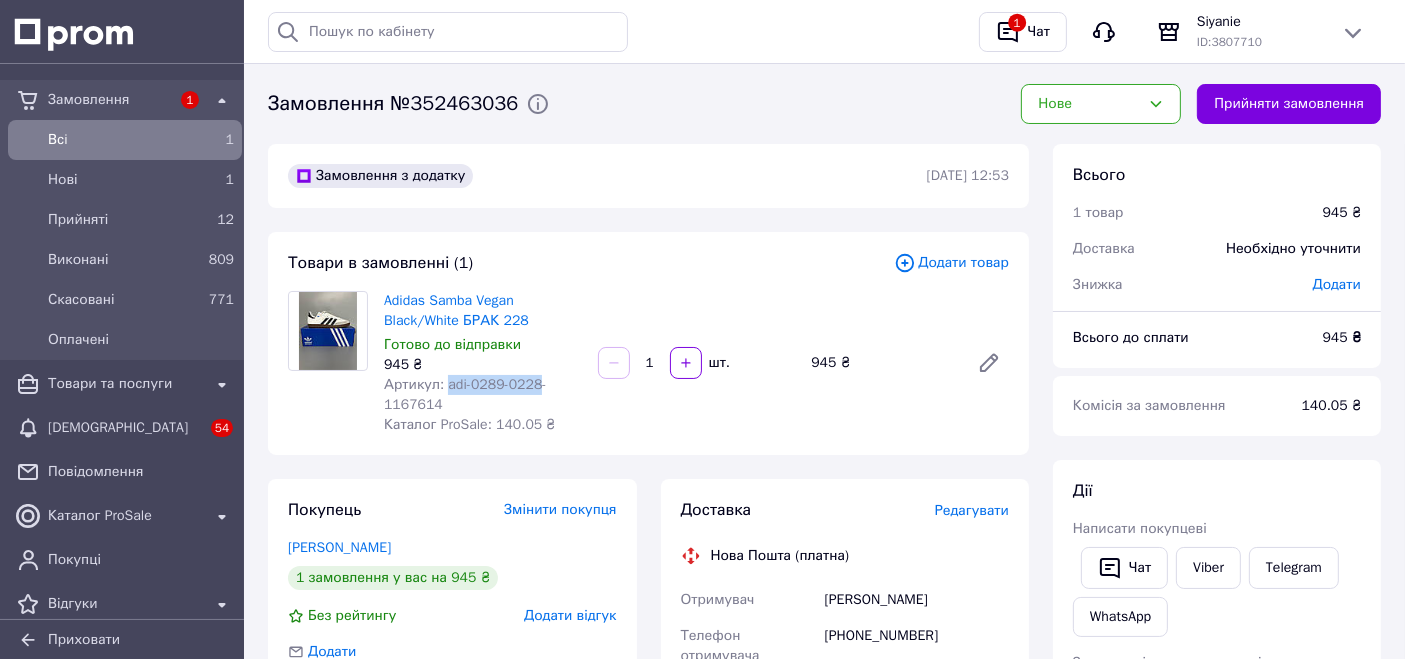 drag, startPoint x: 531, startPoint y: 384, endPoint x: 442, endPoint y: 380, distance: 89.08984 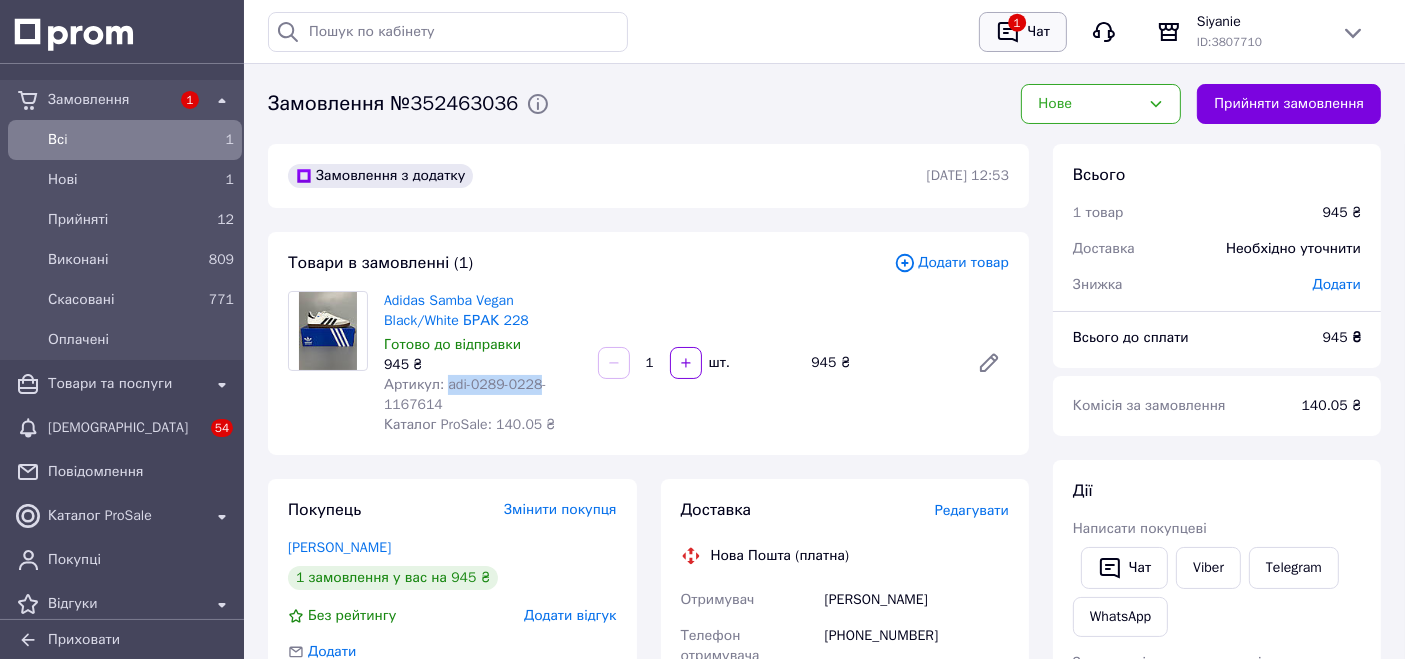 click 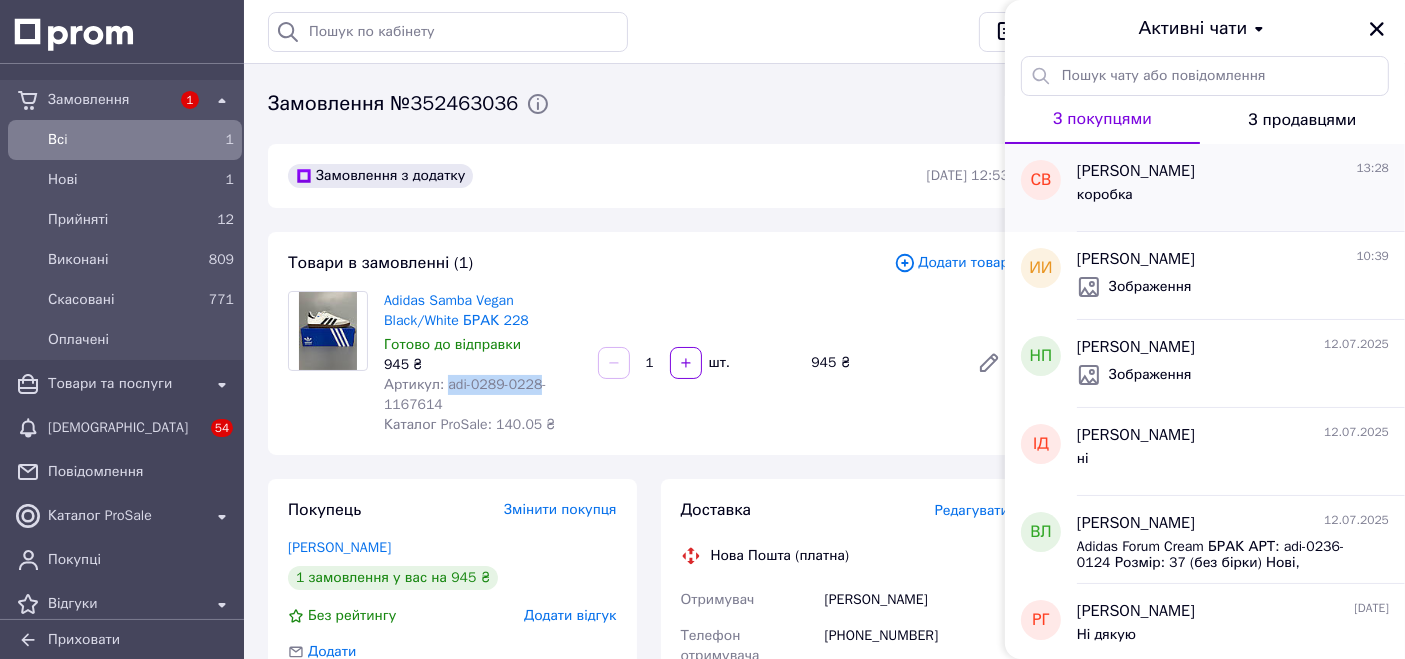 click on "коробка" at bounding box center [1105, 195] 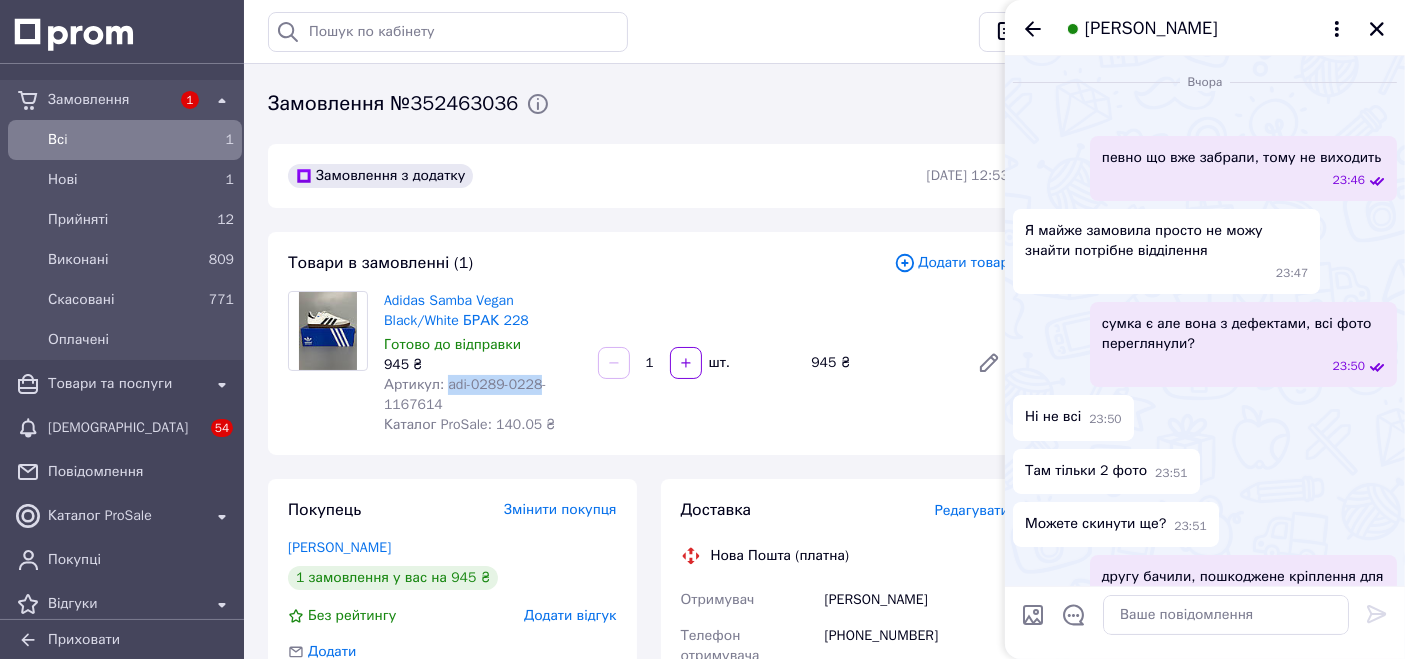 scroll, scrollTop: 2018, scrollLeft: 0, axis: vertical 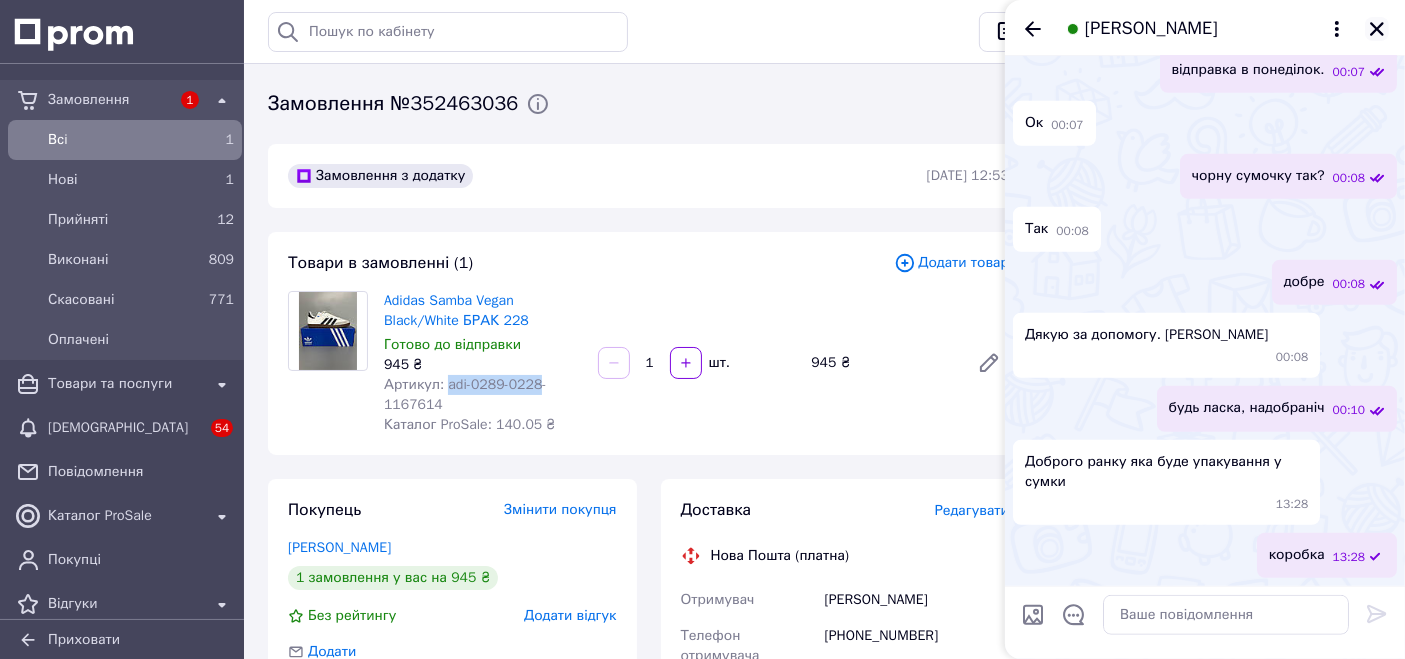 click 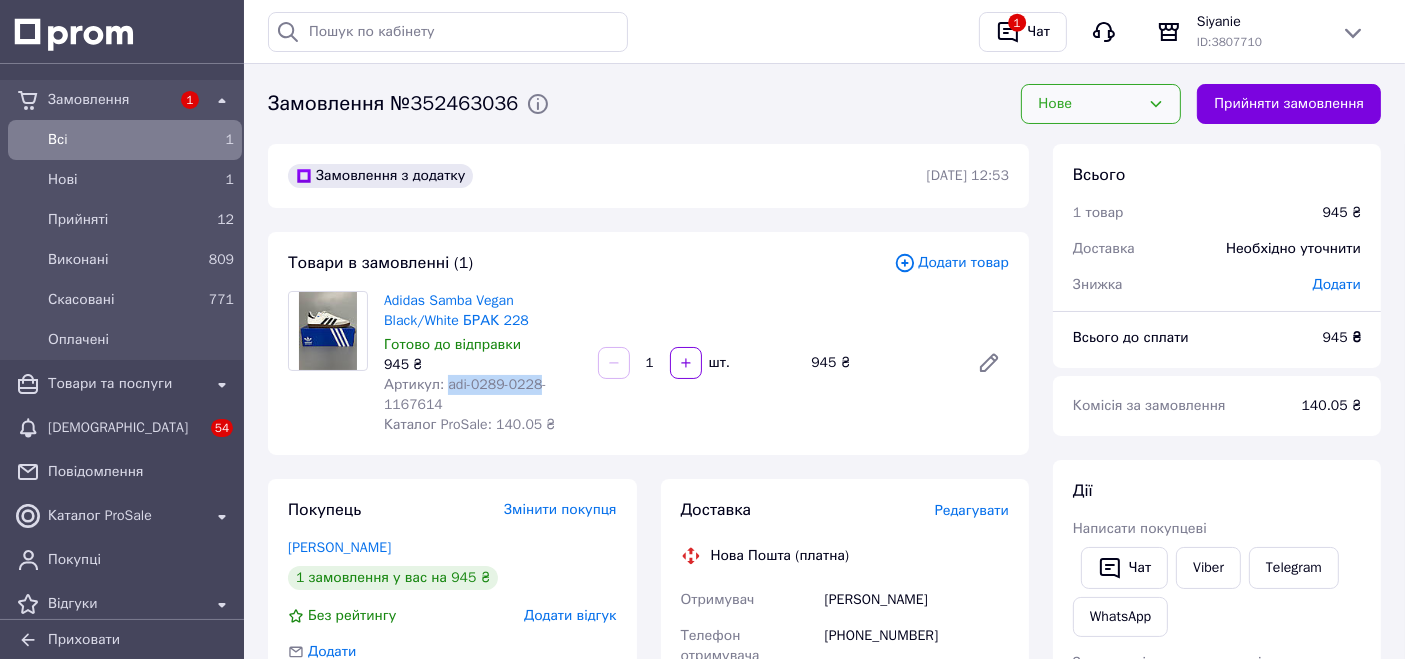 click on "Нове" at bounding box center [1089, 104] 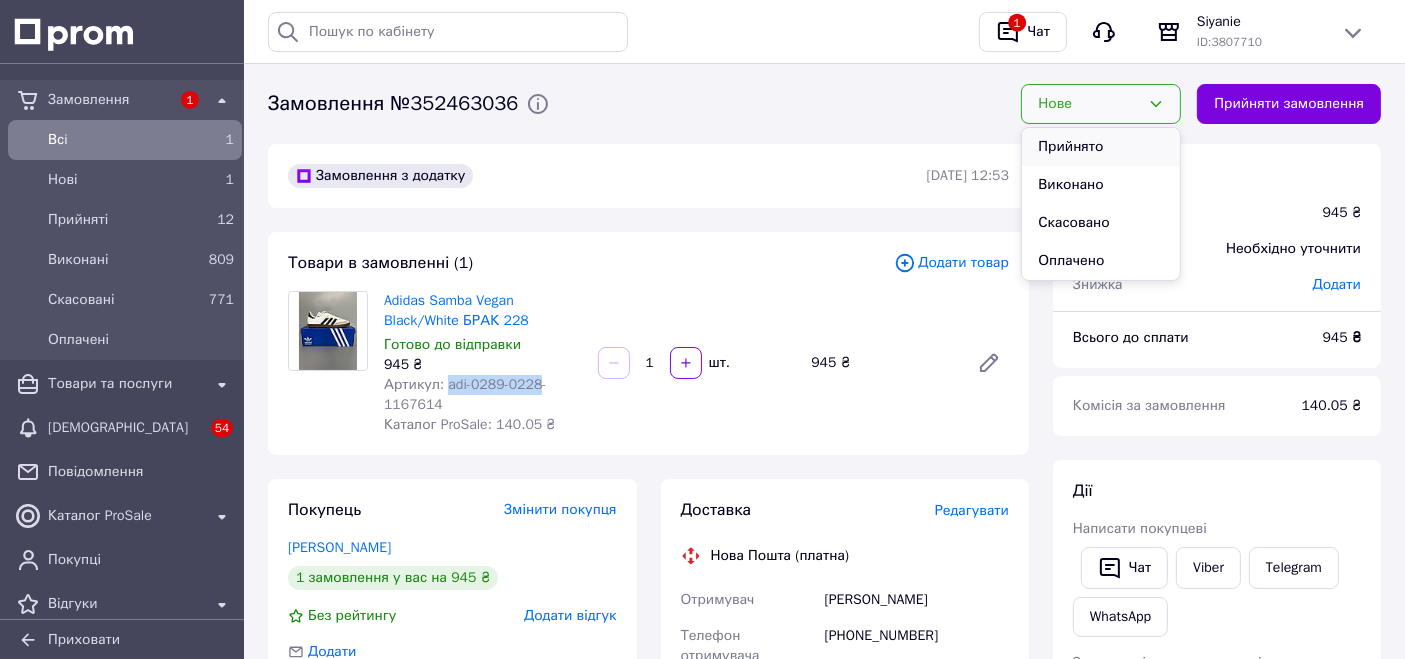click on "Прийнято" at bounding box center [1101, 147] 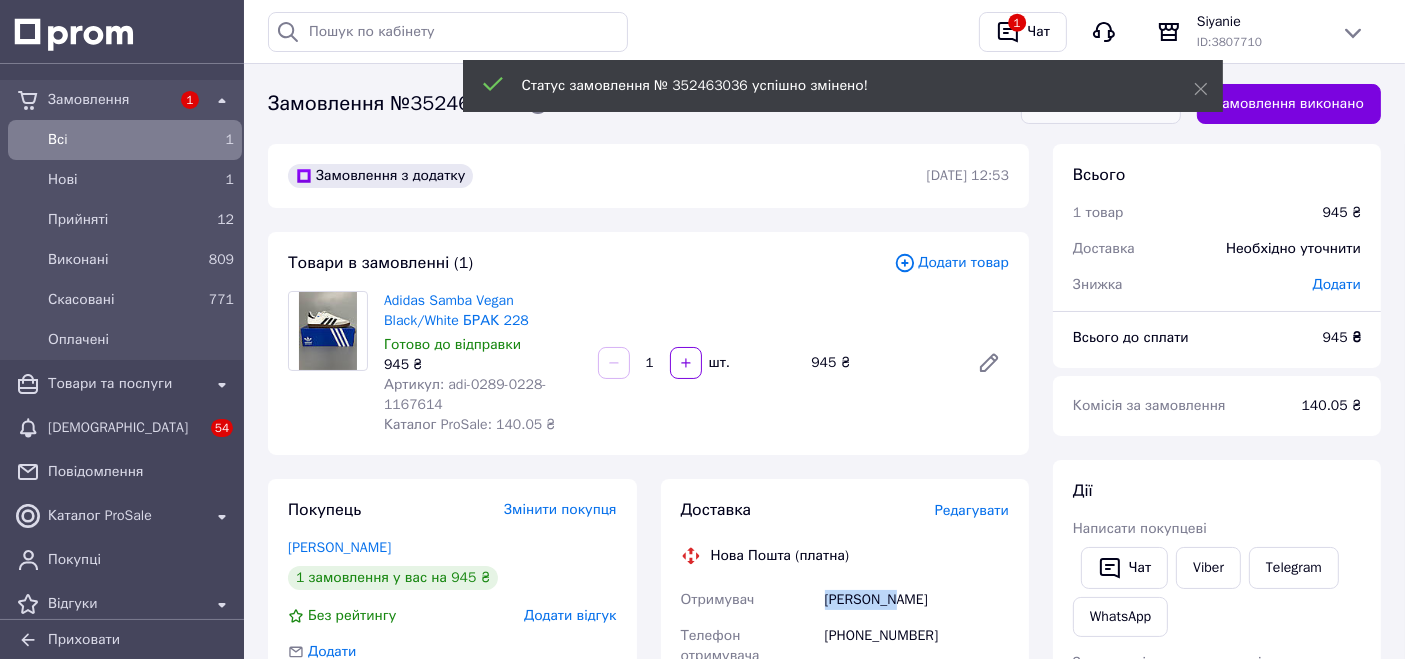drag, startPoint x: 911, startPoint y: 600, endPoint x: 790, endPoint y: 608, distance: 121.264175 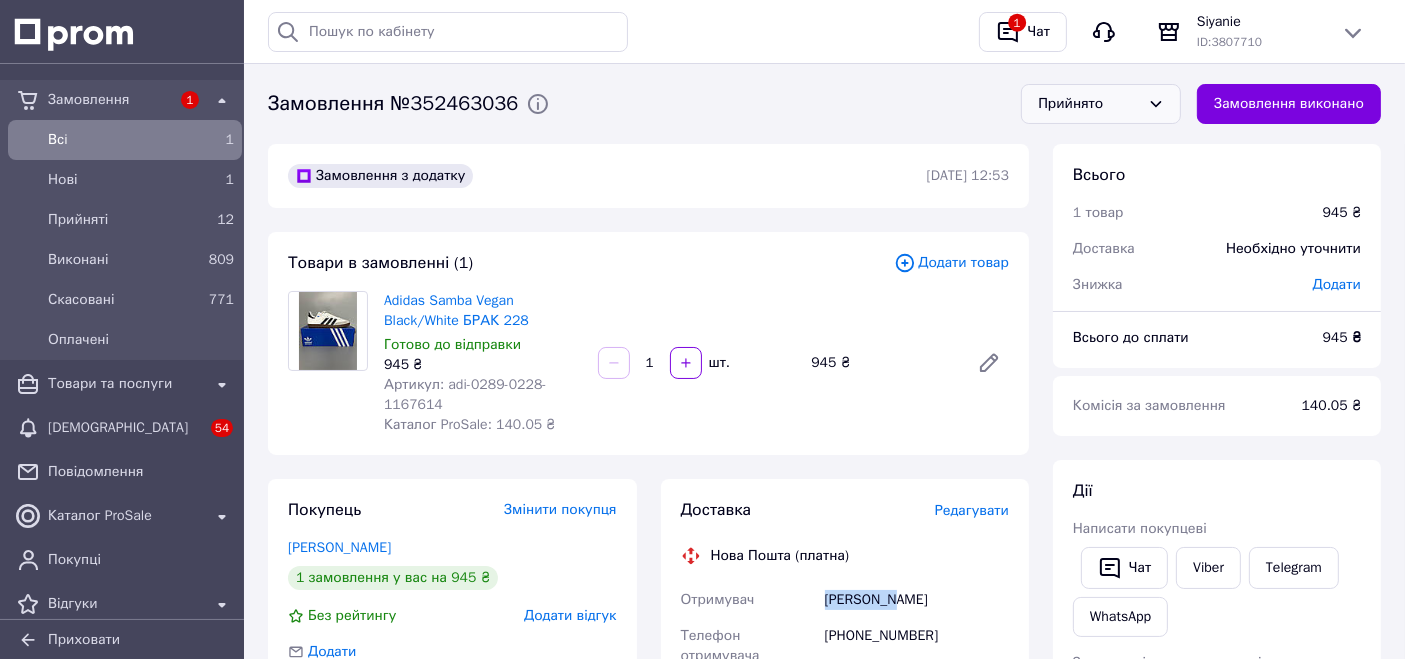 copy on "Отримувач [PERSON_NAME]" 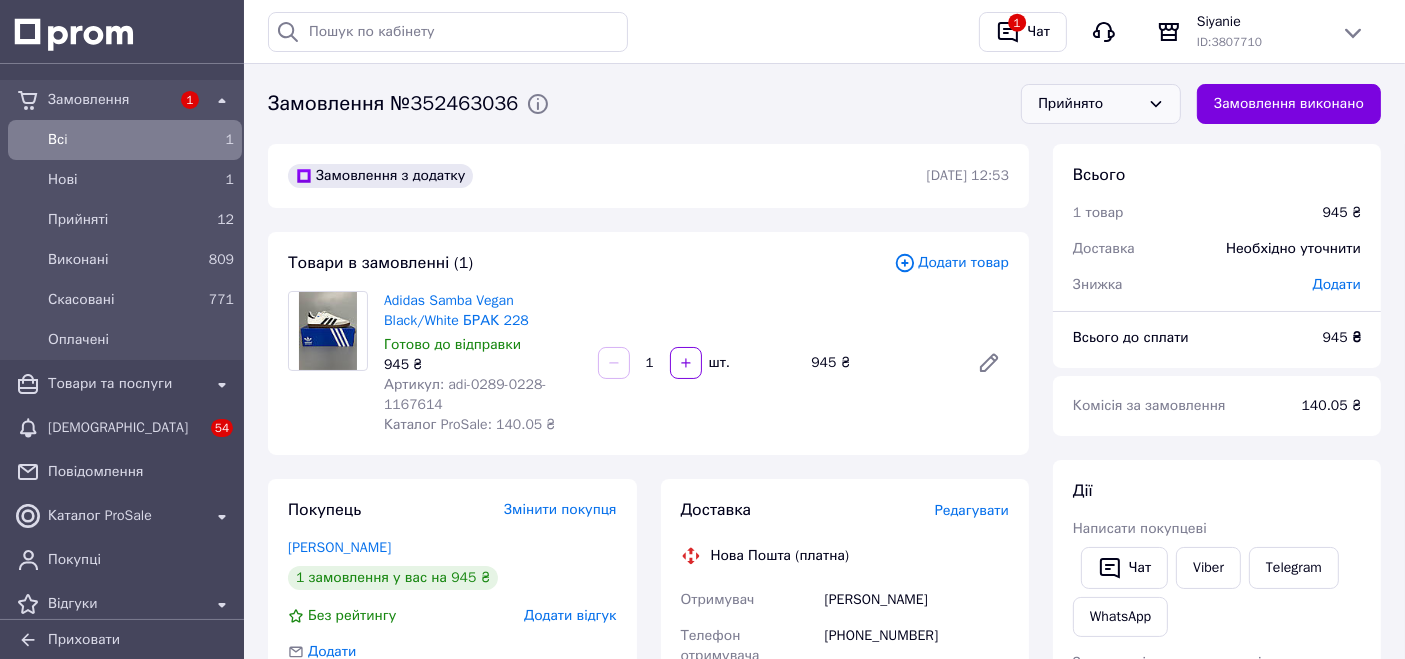 click on "[PHONE_NUMBER]" at bounding box center (917, 646) 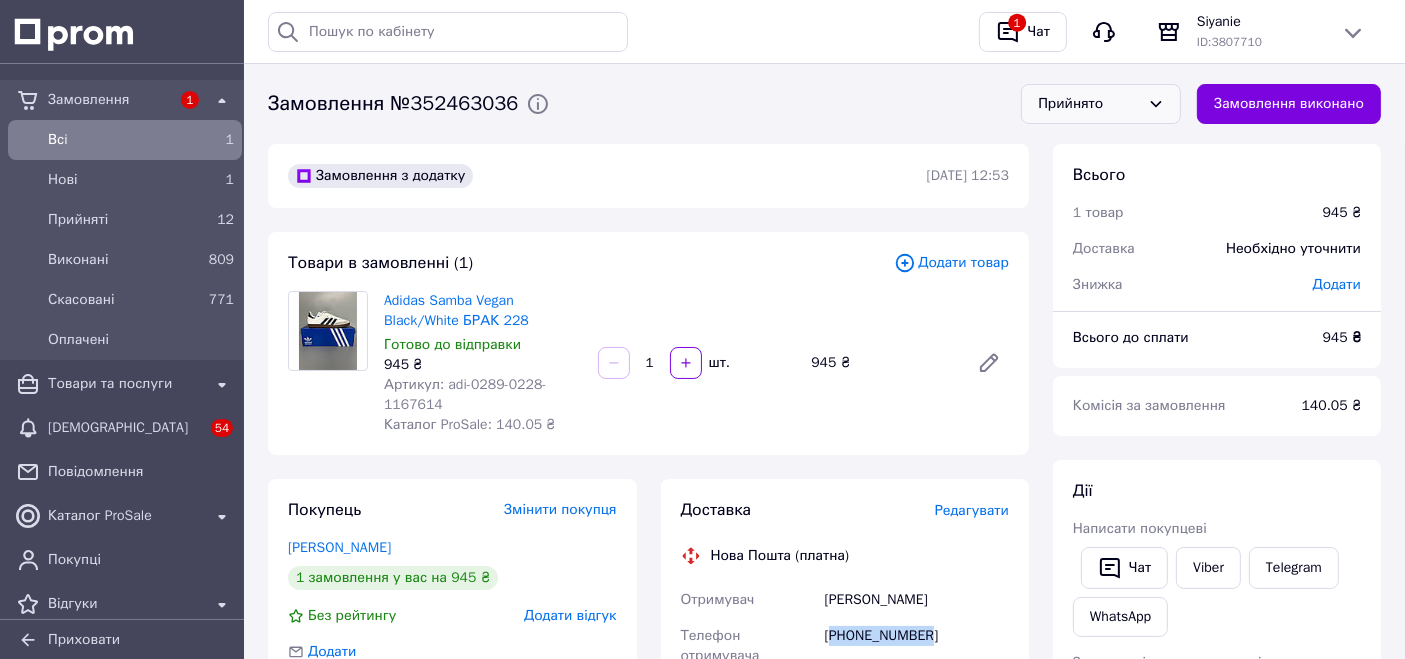 click on "[PHONE_NUMBER]" at bounding box center [917, 646] 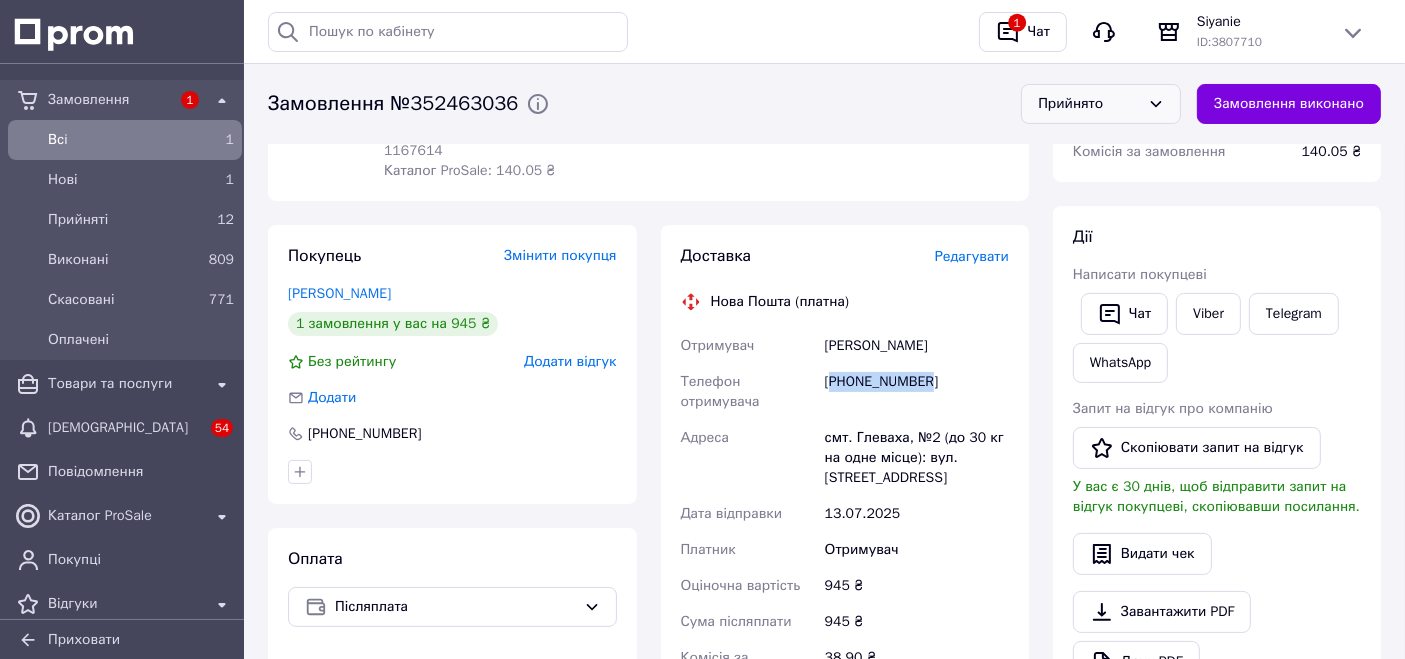 scroll, scrollTop: 288, scrollLeft: 0, axis: vertical 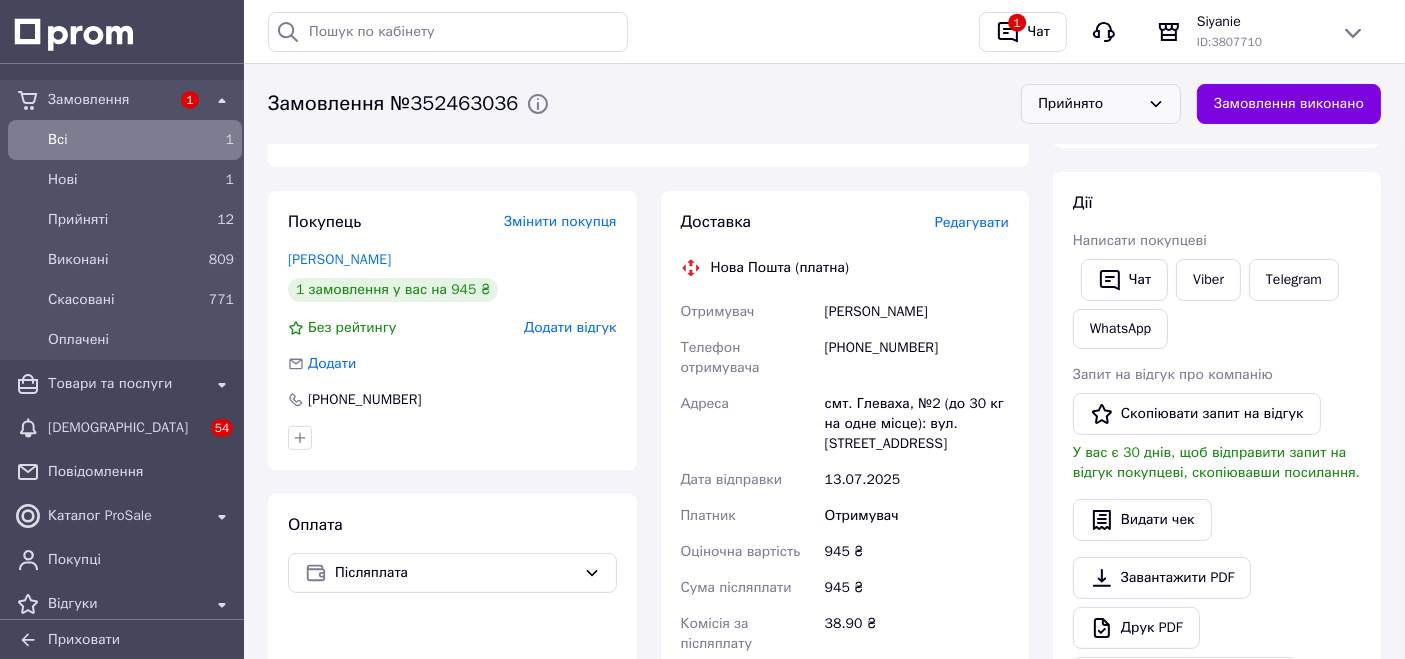 click on "смт. Глеваха, №2 (до 30 кг на одне місце): вул. [STREET_ADDRESS]" at bounding box center (917, 424) 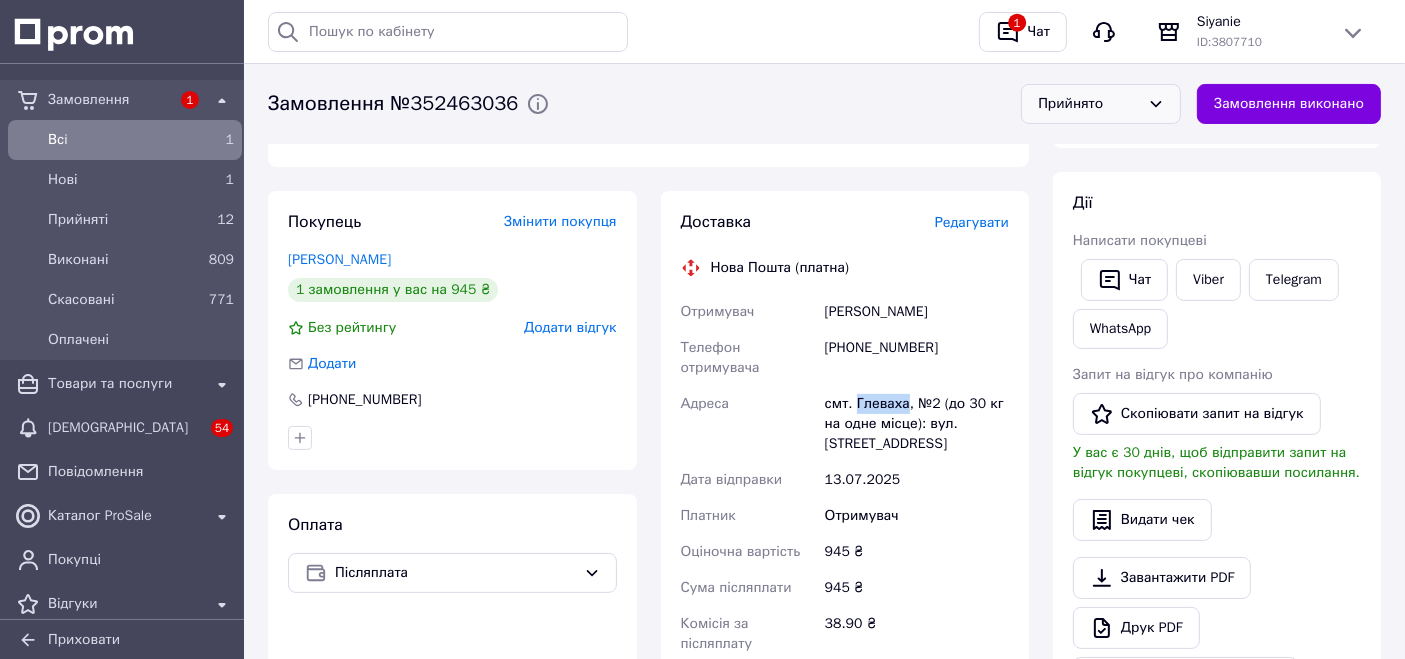 click on "смт. Глеваха, №2 (до 30 кг на одне місце): вул. [STREET_ADDRESS]" at bounding box center [917, 424] 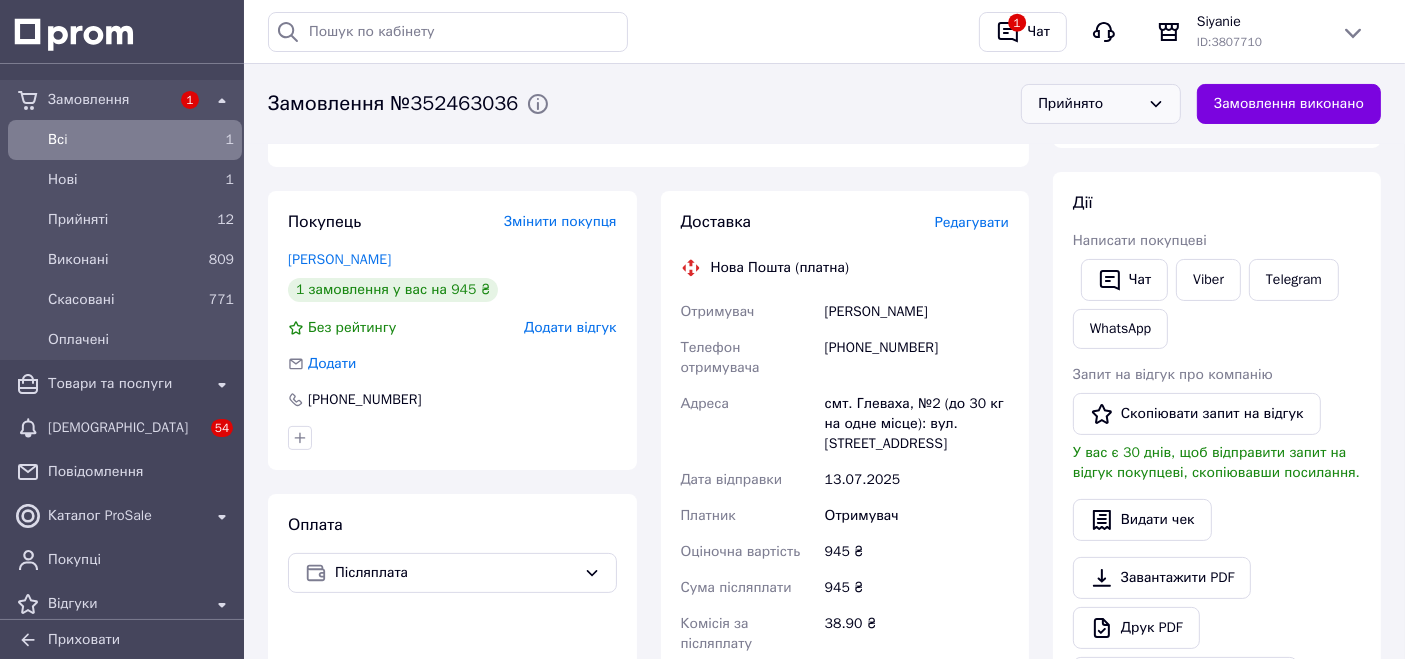 click on "1 замовлення у вас на 945 ₴" at bounding box center (393, 290) 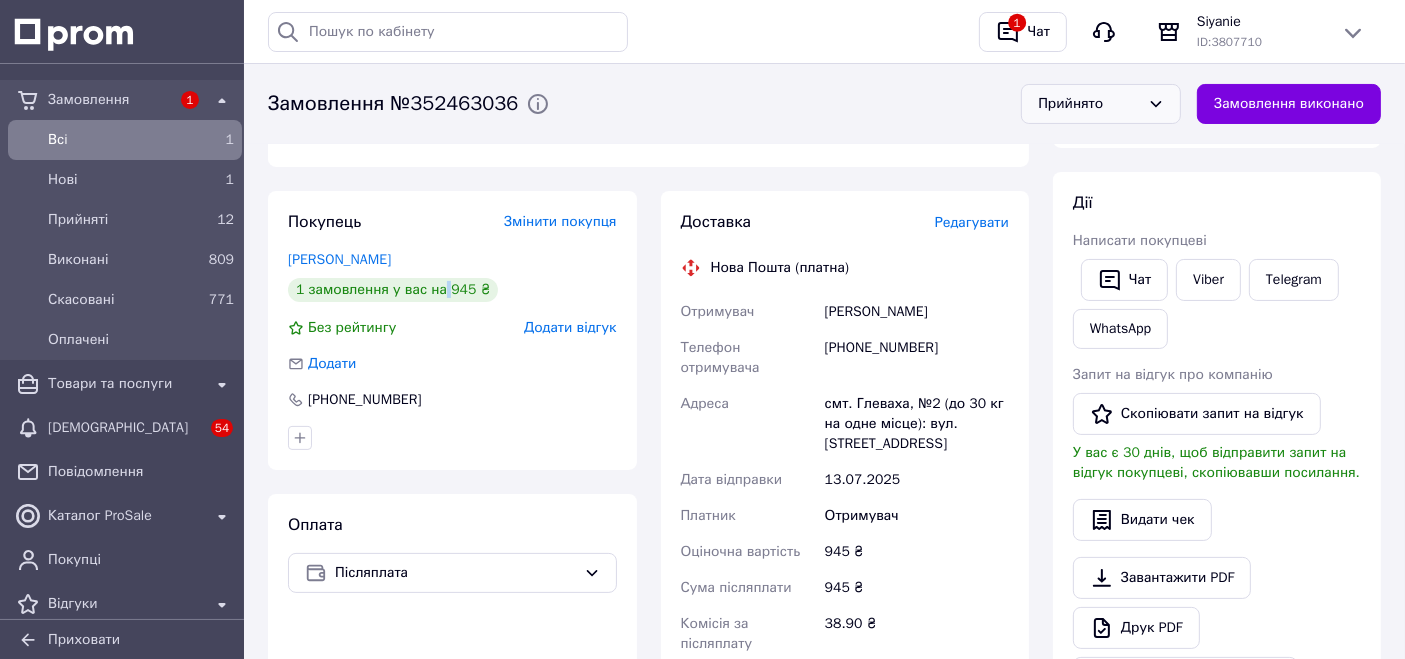 click on "1 замовлення у вас на 945 ₴" at bounding box center (393, 290) 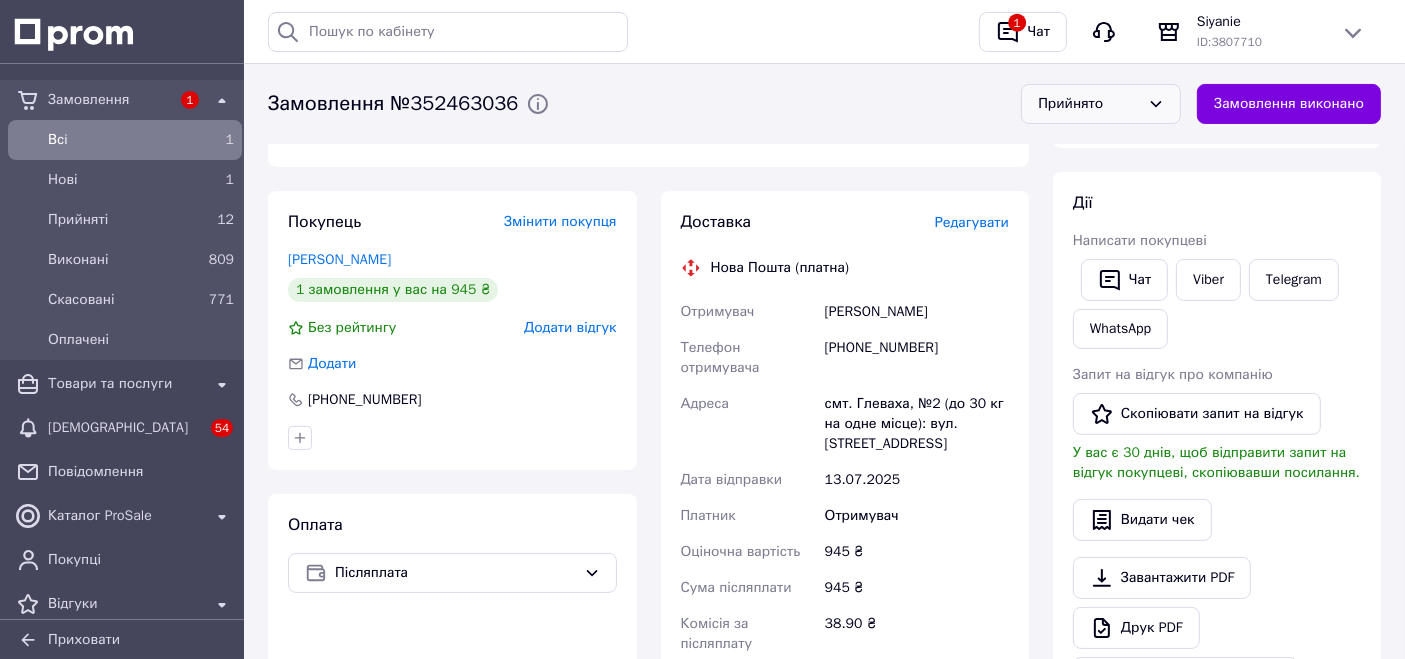 click on "1 замовлення у вас на 945 ₴" at bounding box center (393, 290) 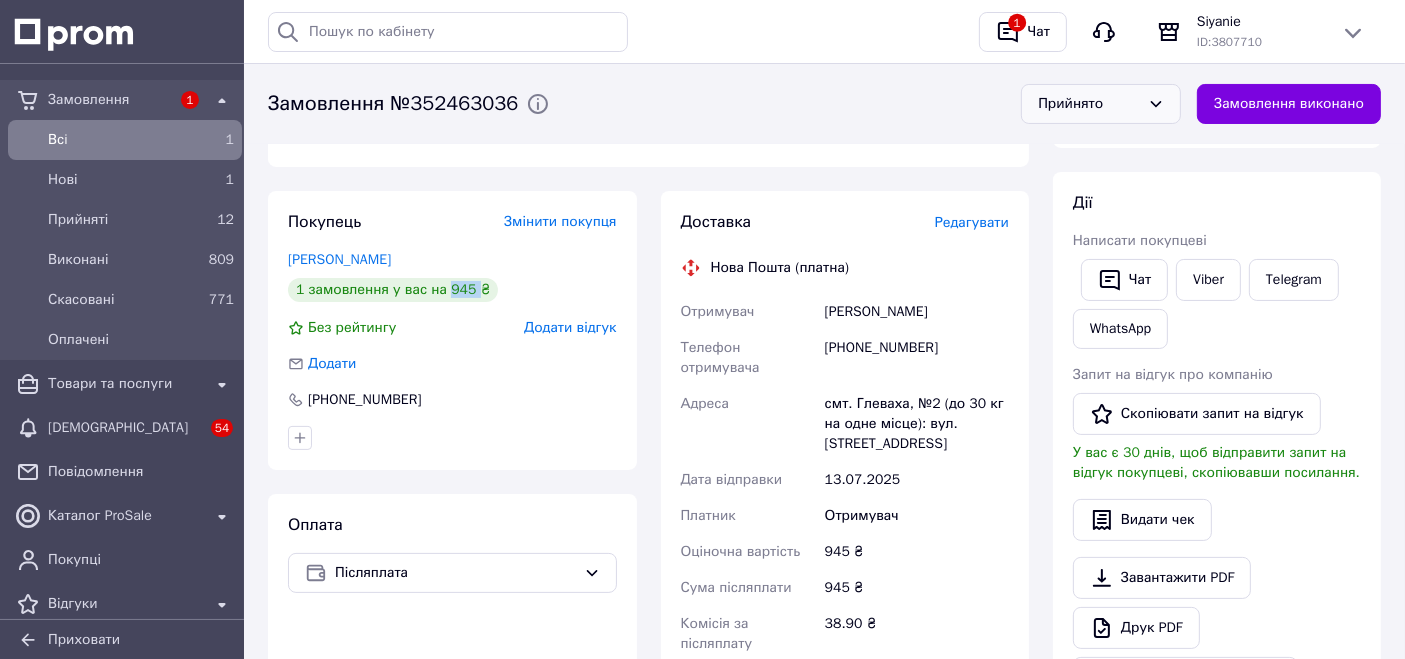 click on "1 замовлення у вас на 945 ₴" at bounding box center (393, 290) 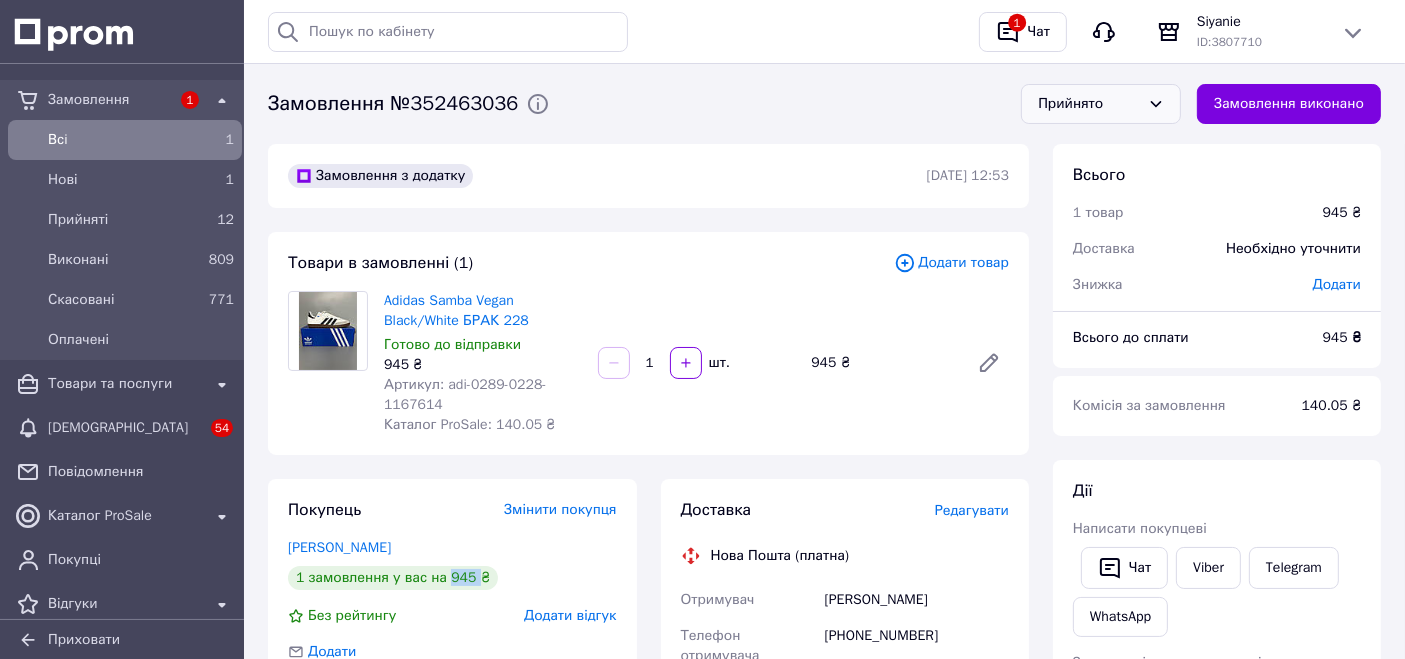 scroll, scrollTop: 0, scrollLeft: 0, axis: both 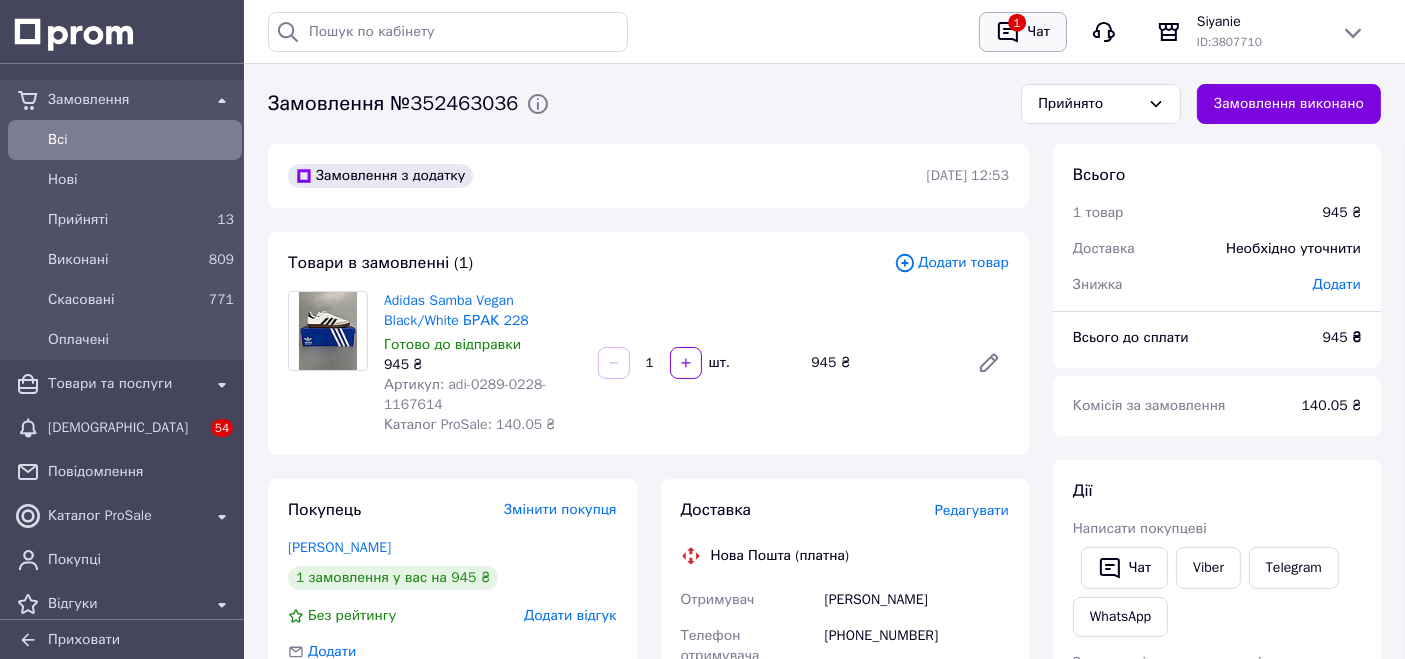 click 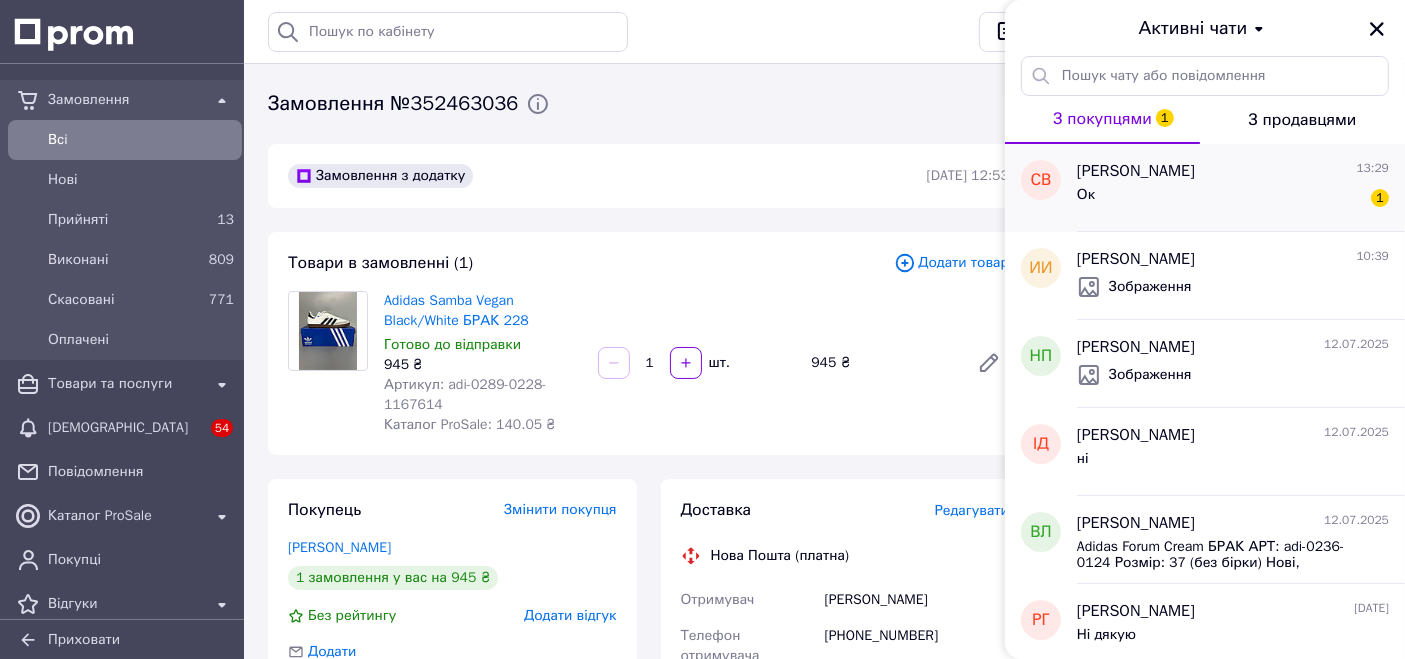 click on "Ок 1" at bounding box center [1233, 199] 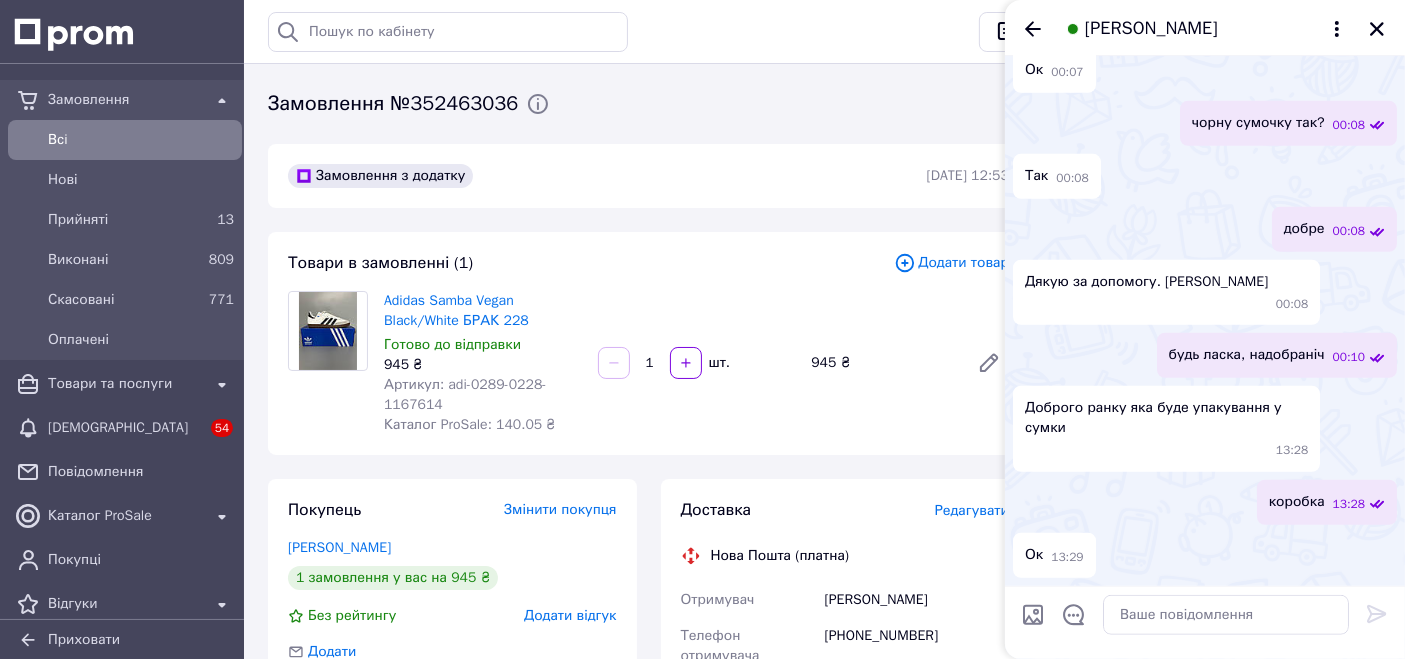 scroll, scrollTop: 1760, scrollLeft: 0, axis: vertical 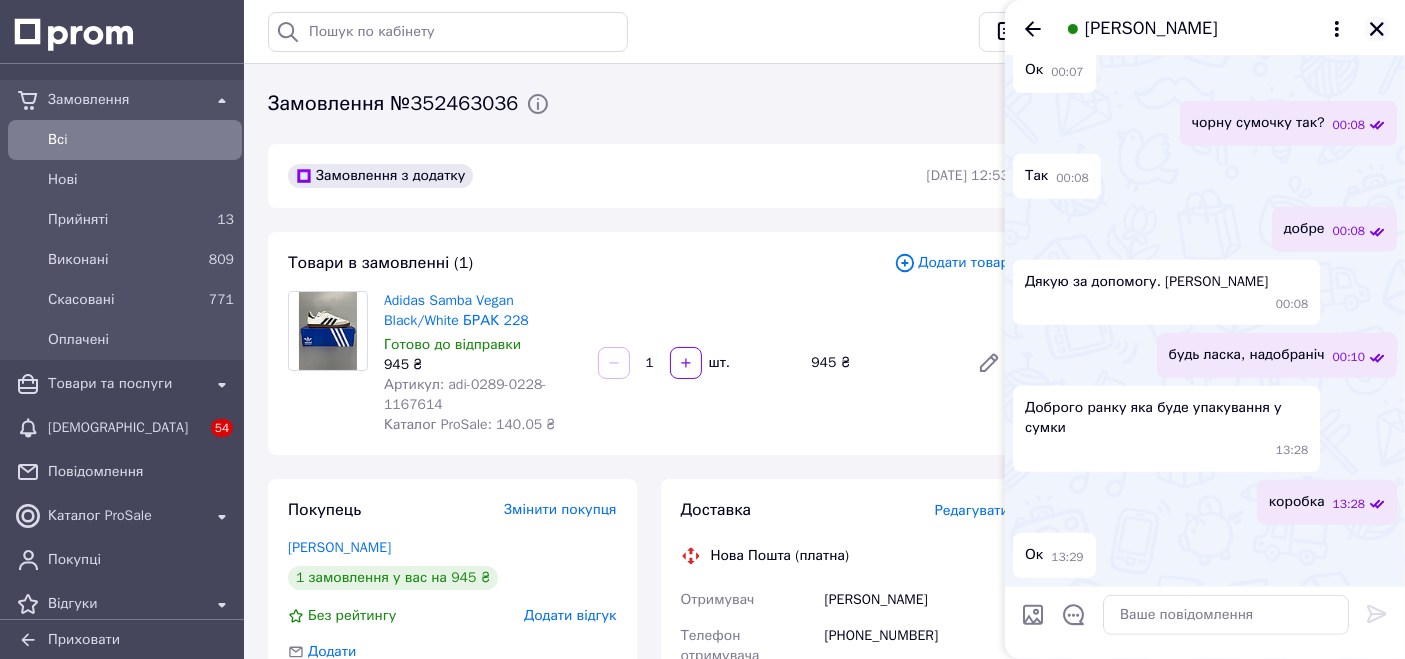 click 